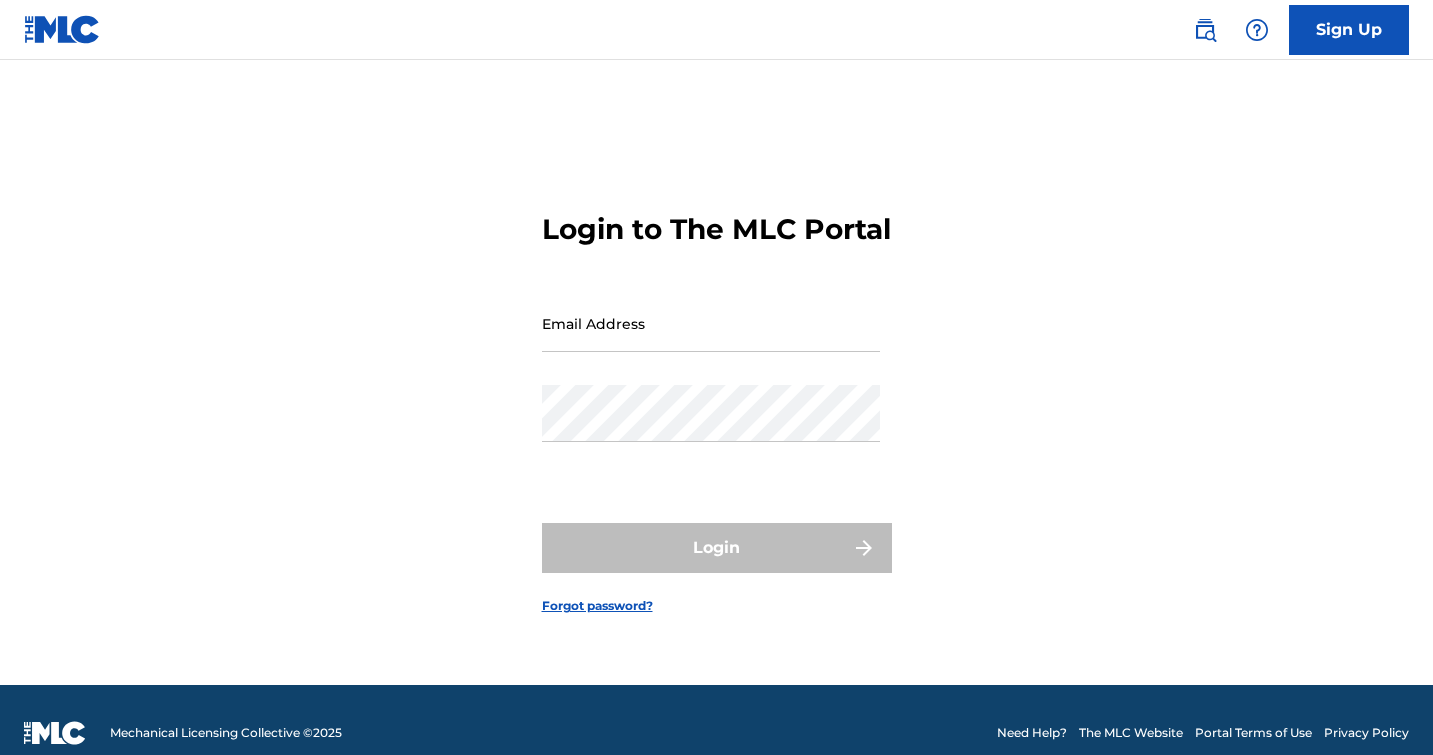 scroll, scrollTop: 0, scrollLeft: 0, axis: both 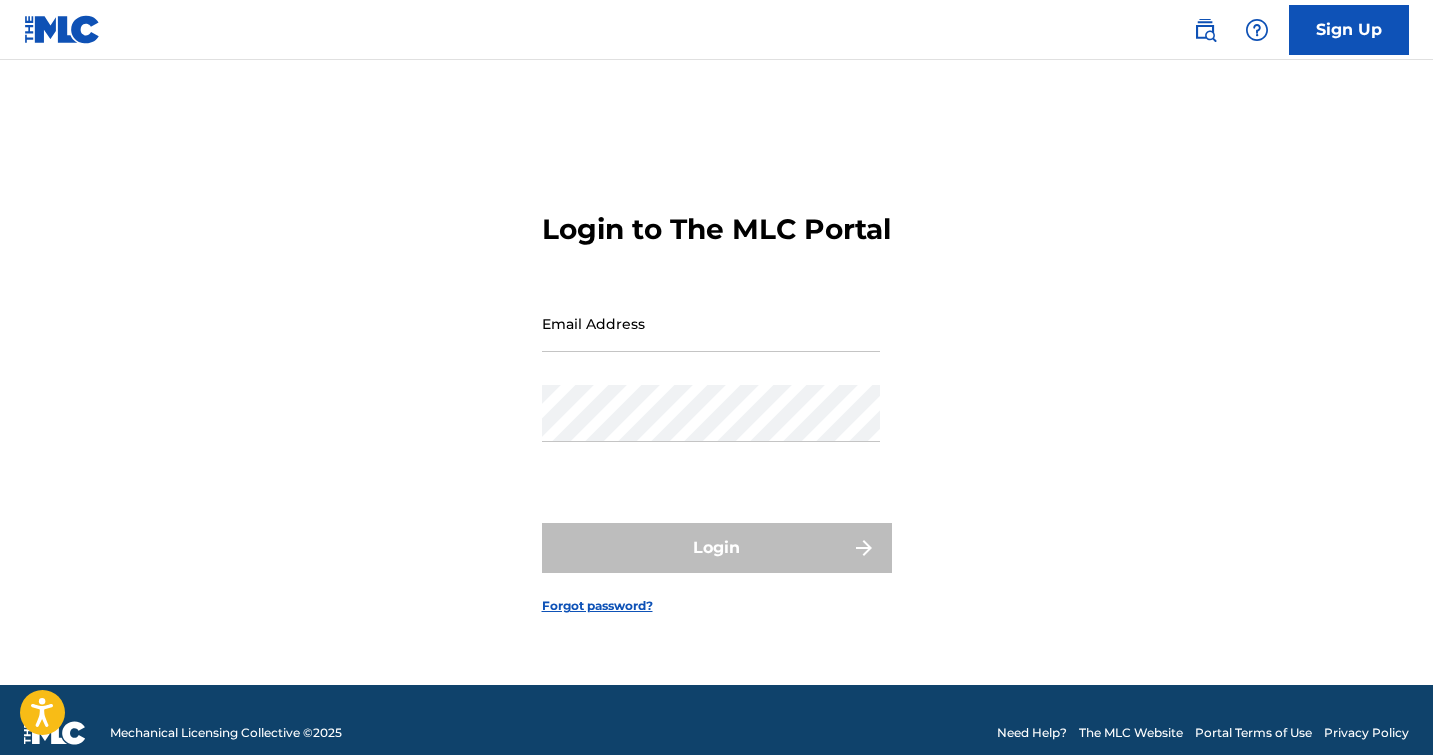 click on "Email Address" at bounding box center (711, 323) 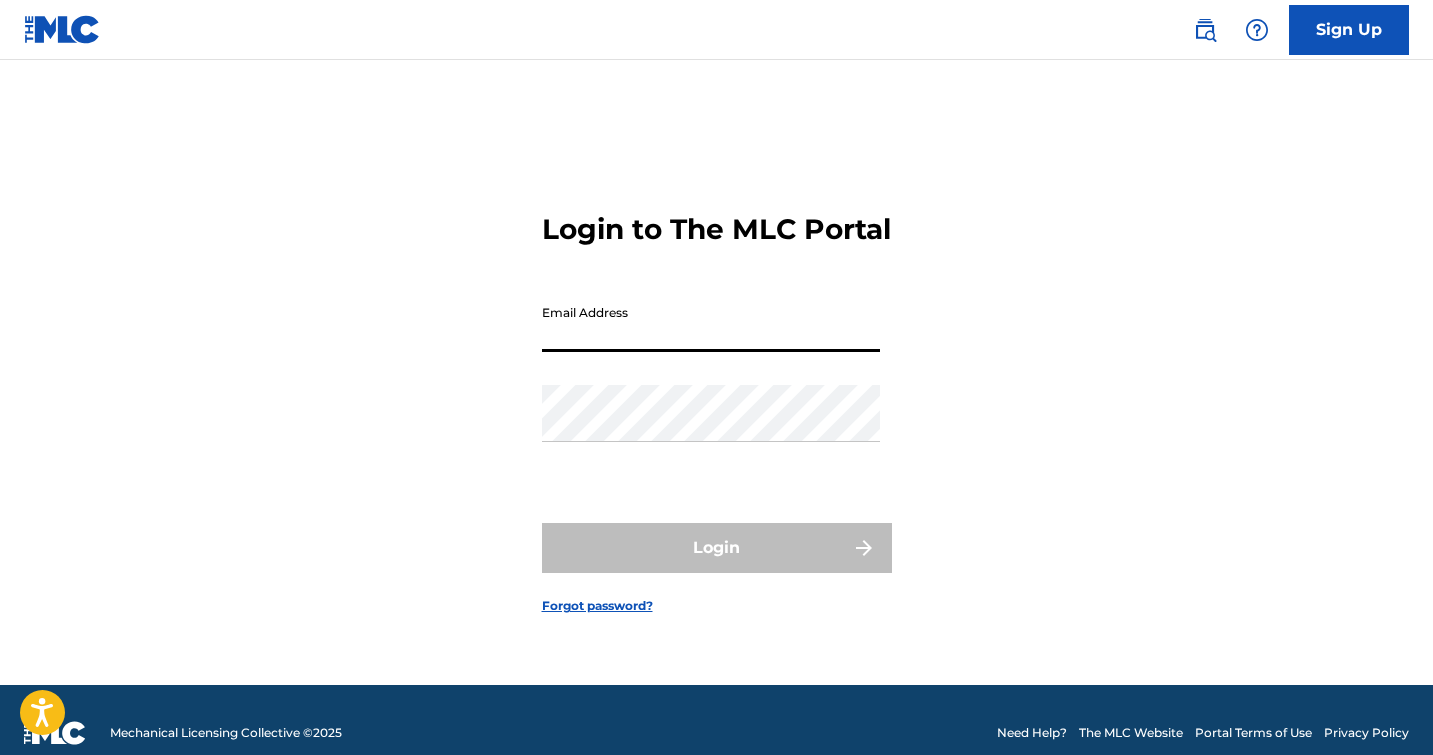 click on "Email Address" at bounding box center (711, 323) 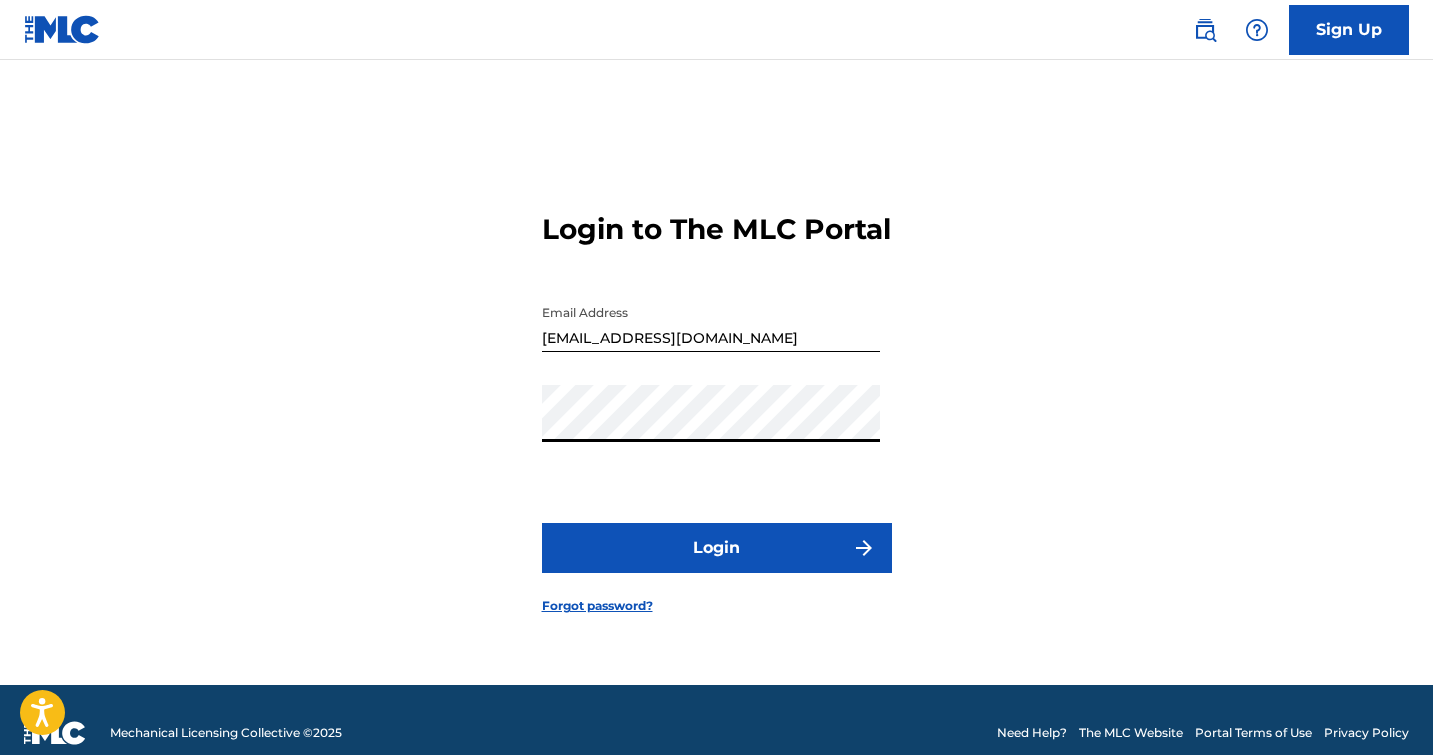 click on "Login" at bounding box center [717, 548] 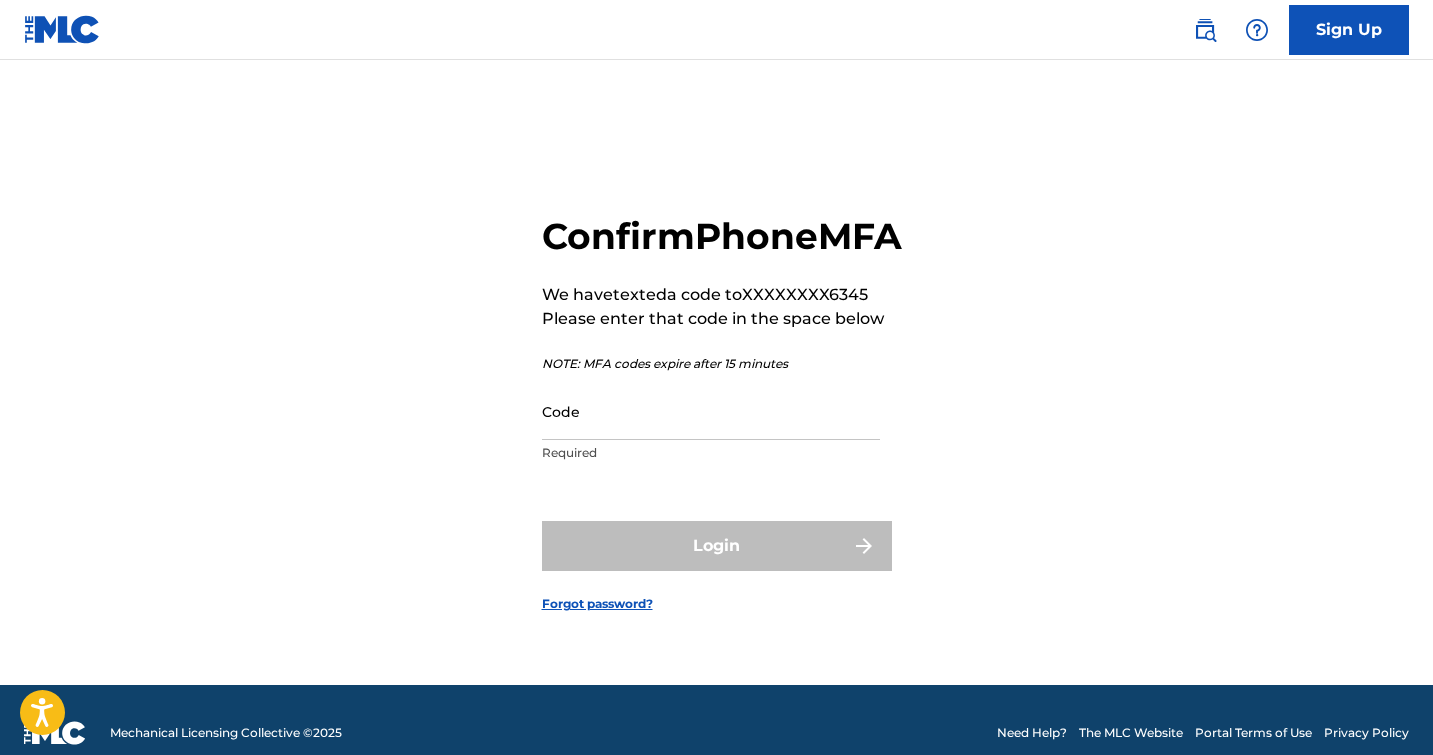 click on "Code" at bounding box center (711, 411) 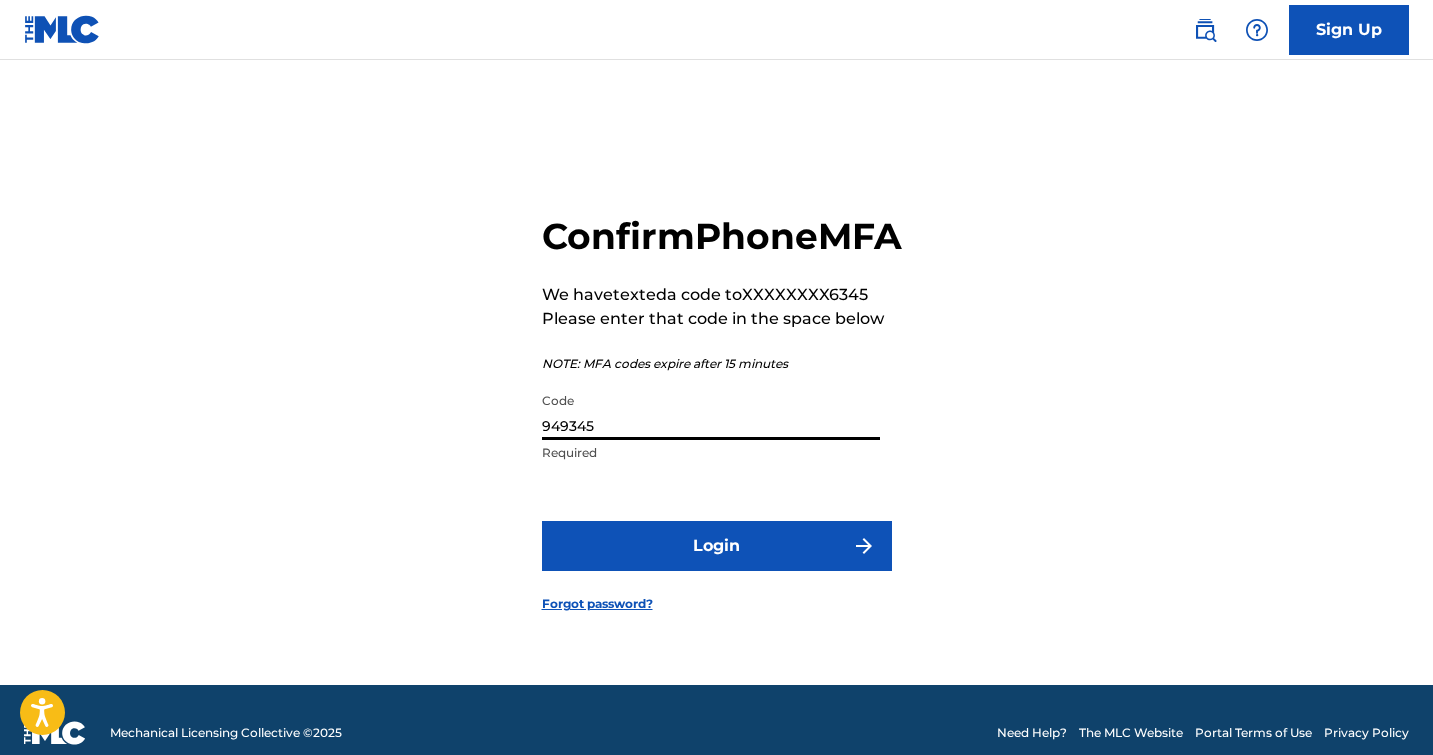 type on "949345" 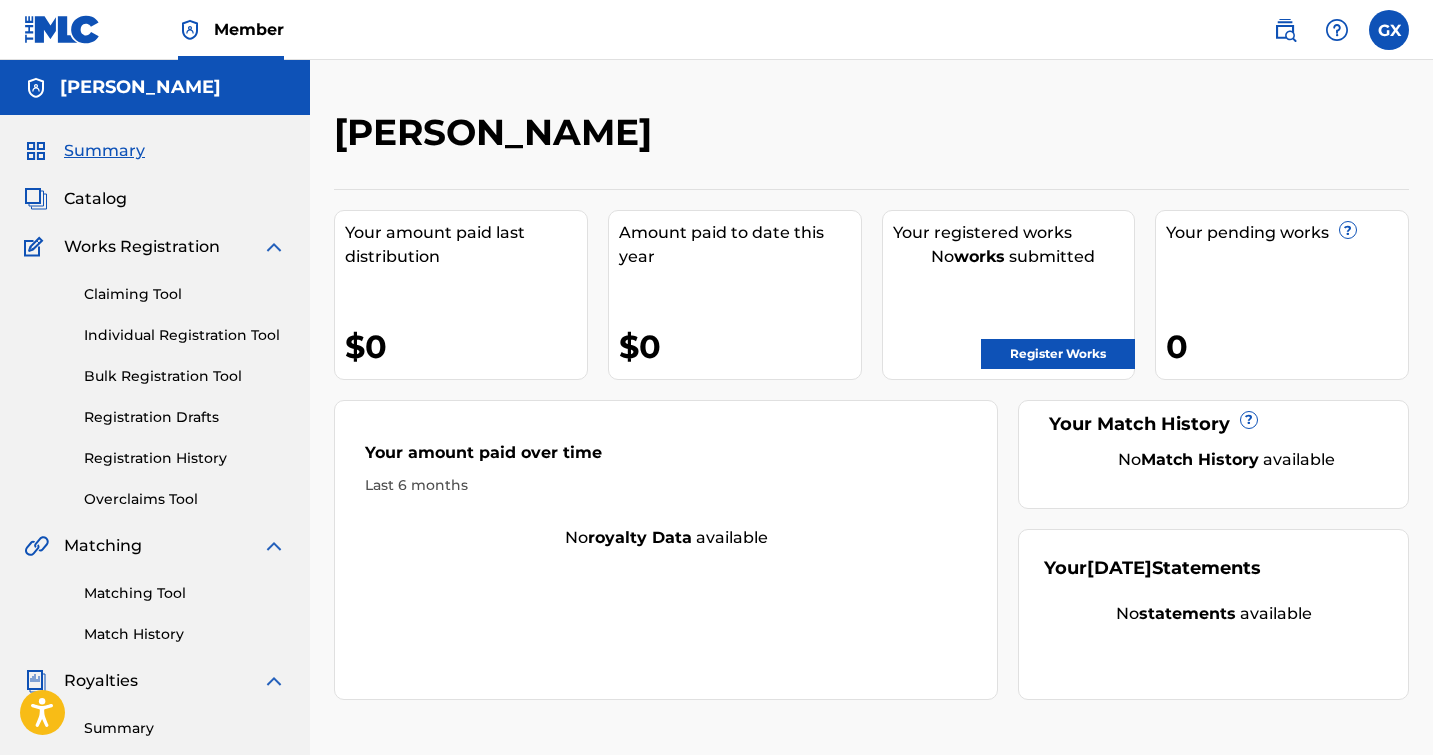 scroll, scrollTop: 0, scrollLeft: 0, axis: both 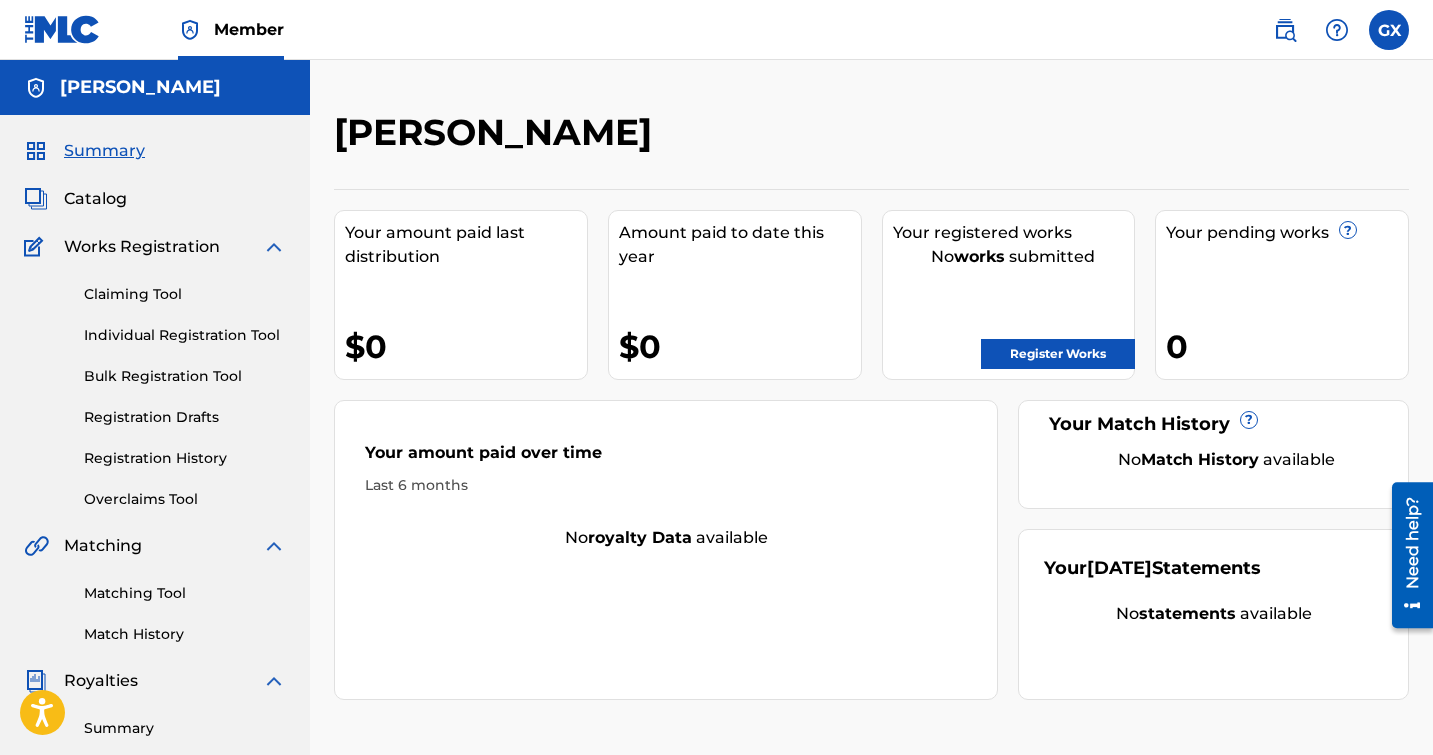 click at bounding box center (1389, 30) 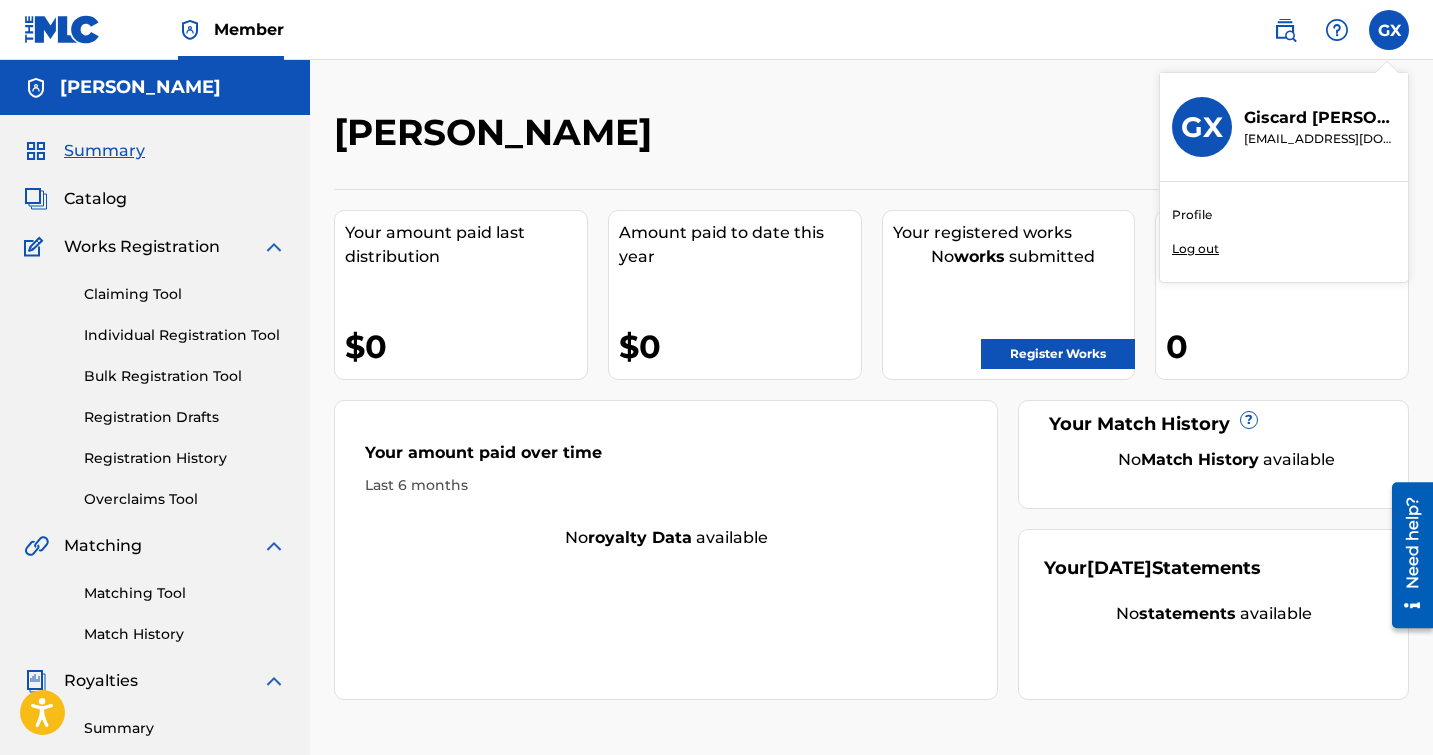 click on "[PERSON_NAME]" at bounding box center (748, 139) 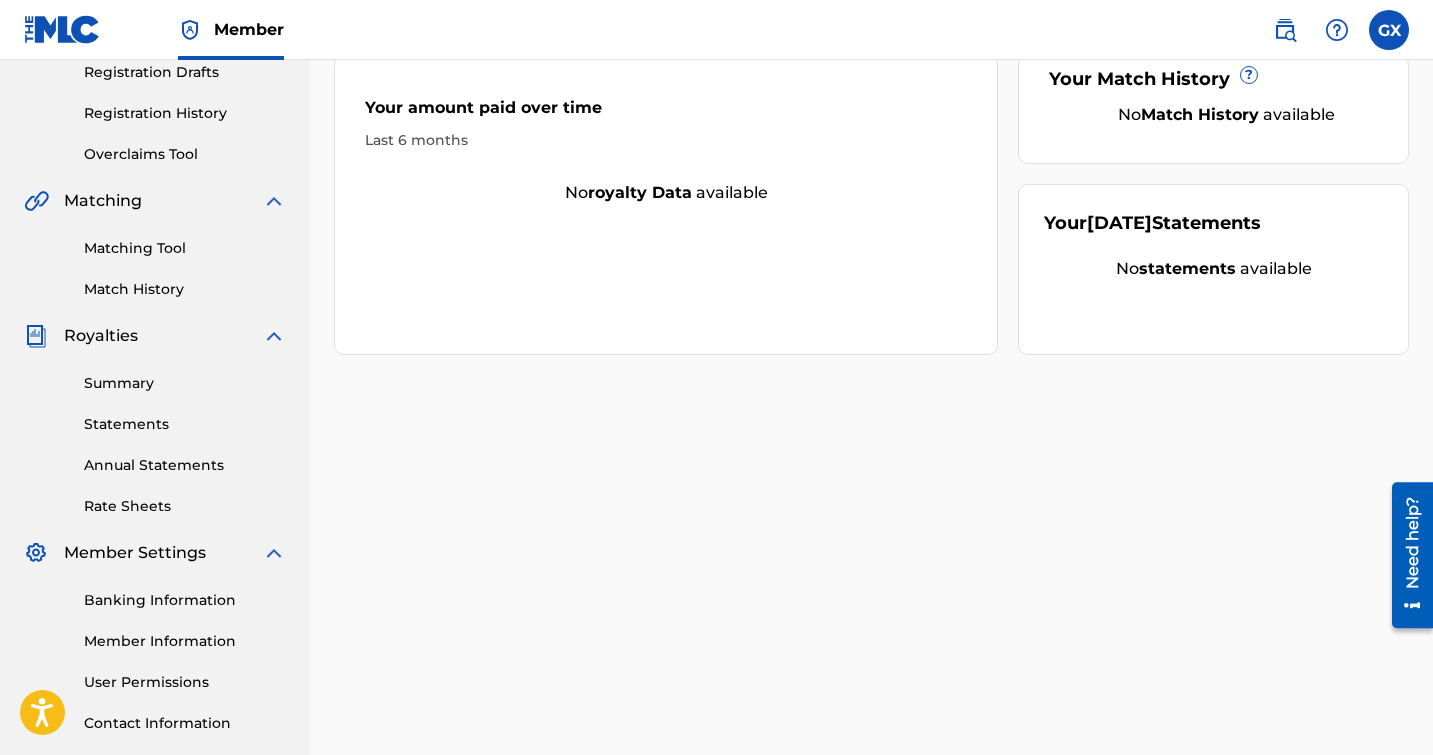 scroll, scrollTop: 0, scrollLeft: 0, axis: both 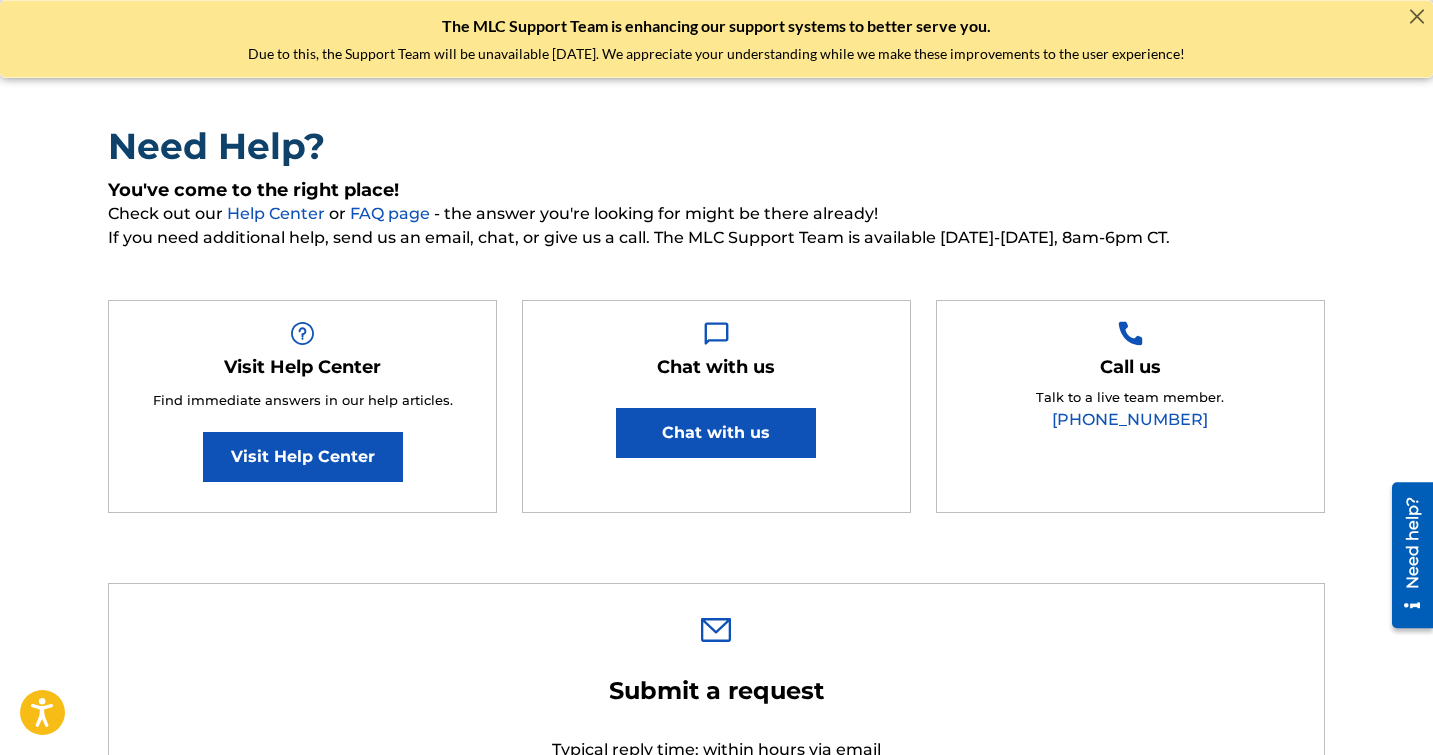 click on "Chat with us" at bounding box center [716, 433] 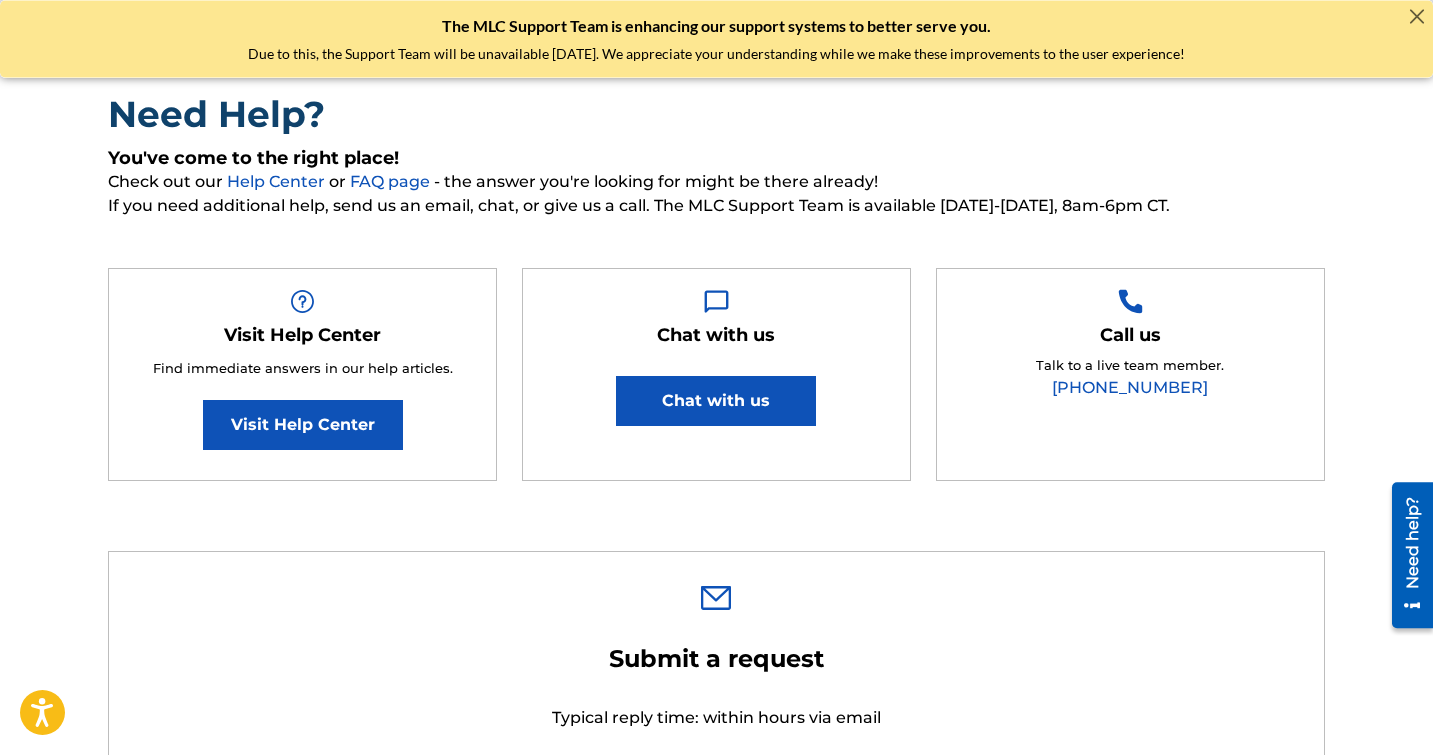 scroll, scrollTop: 108, scrollLeft: 0, axis: vertical 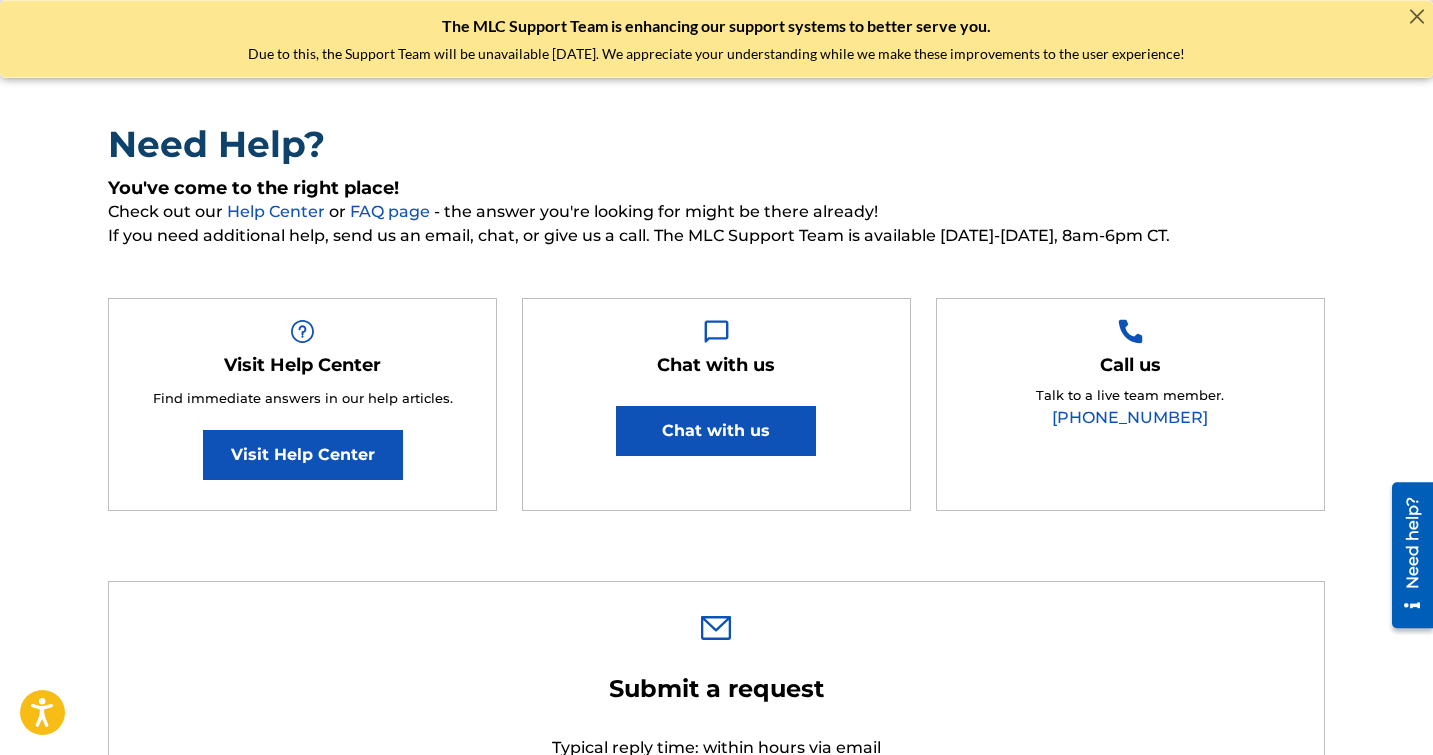 click on "Chat with us" at bounding box center (716, 431) 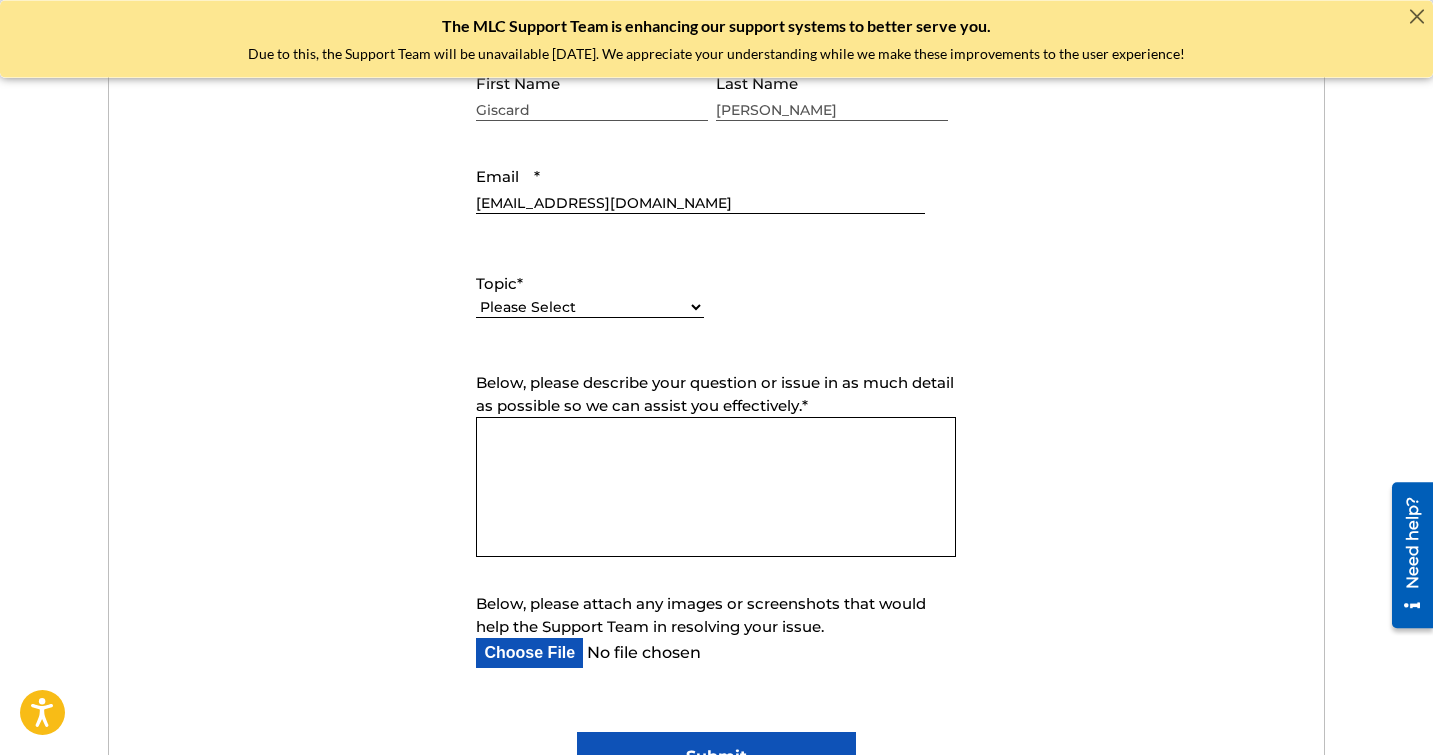 scroll, scrollTop: 840, scrollLeft: 0, axis: vertical 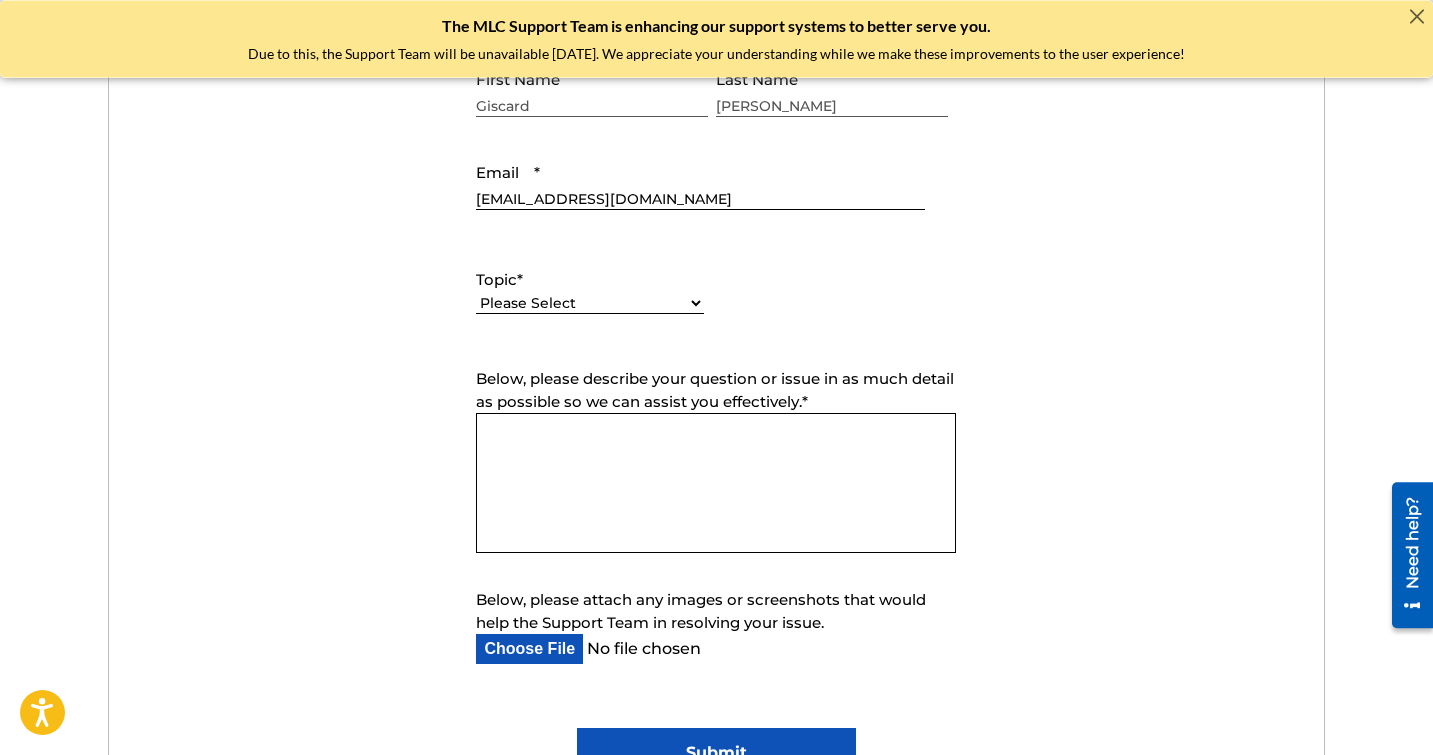 click on "Please Select I need help with my account I need help with managing my catalog I need help with the Public Search I need help with information about The MLC I need help with payment I need help with DQI" at bounding box center [590, 303] 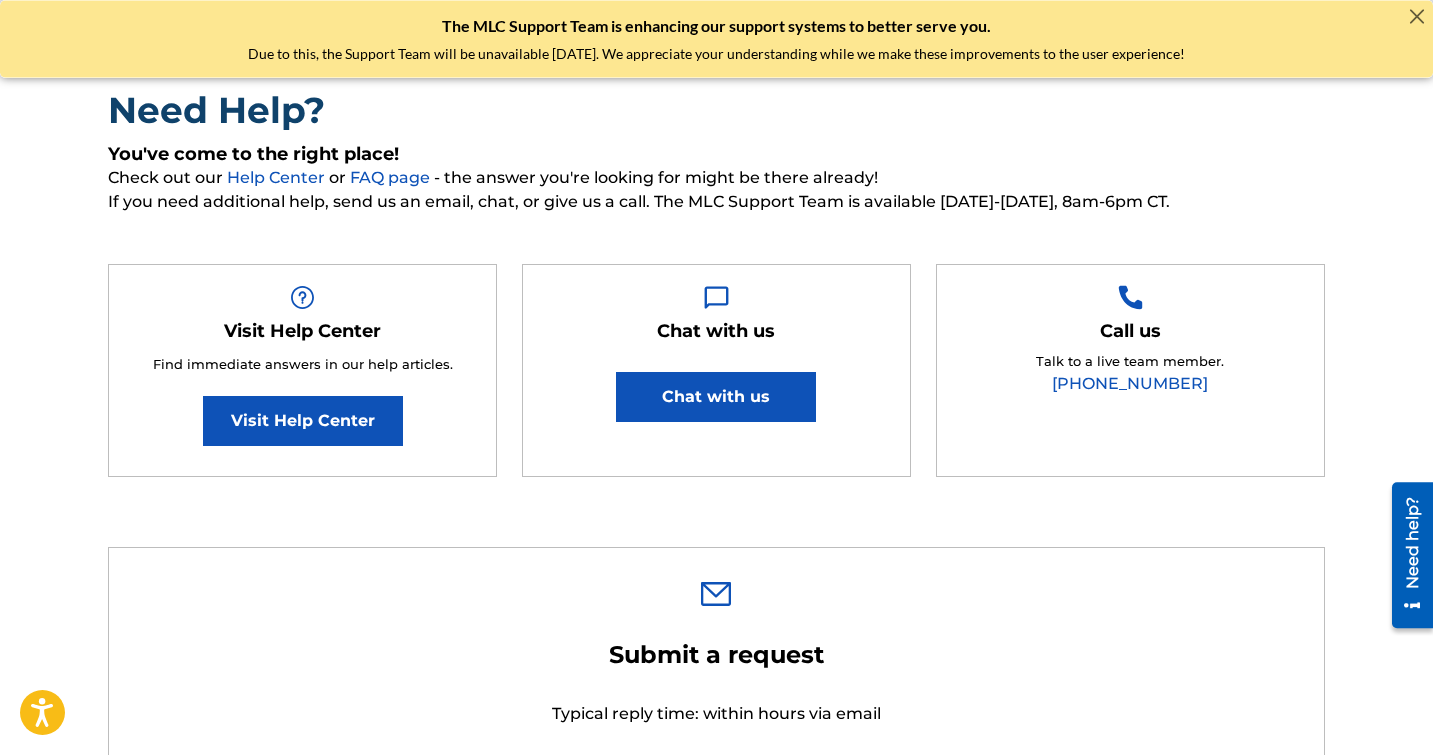 scroll, scrollTop: 0, scrollLeft: 0, axis: both 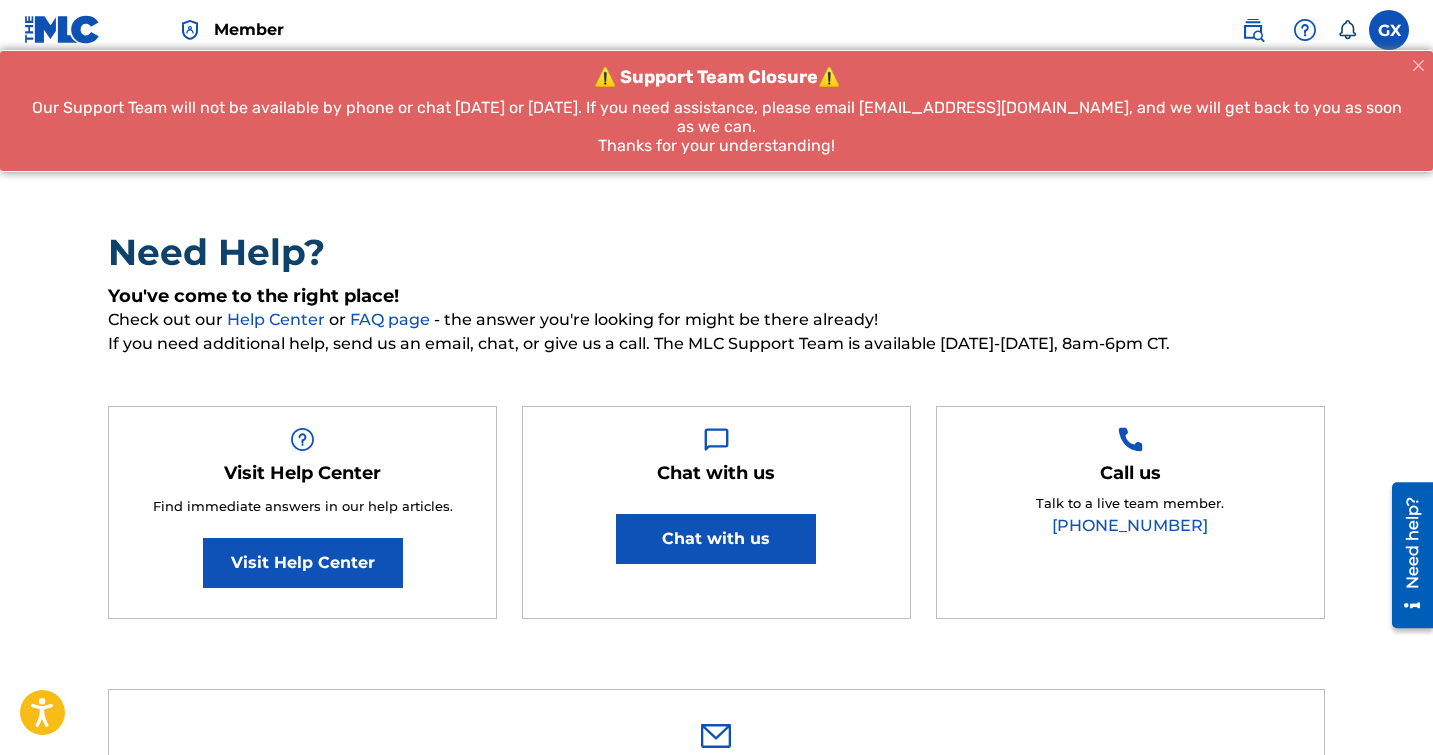 click at bounding box center (1389, 30) 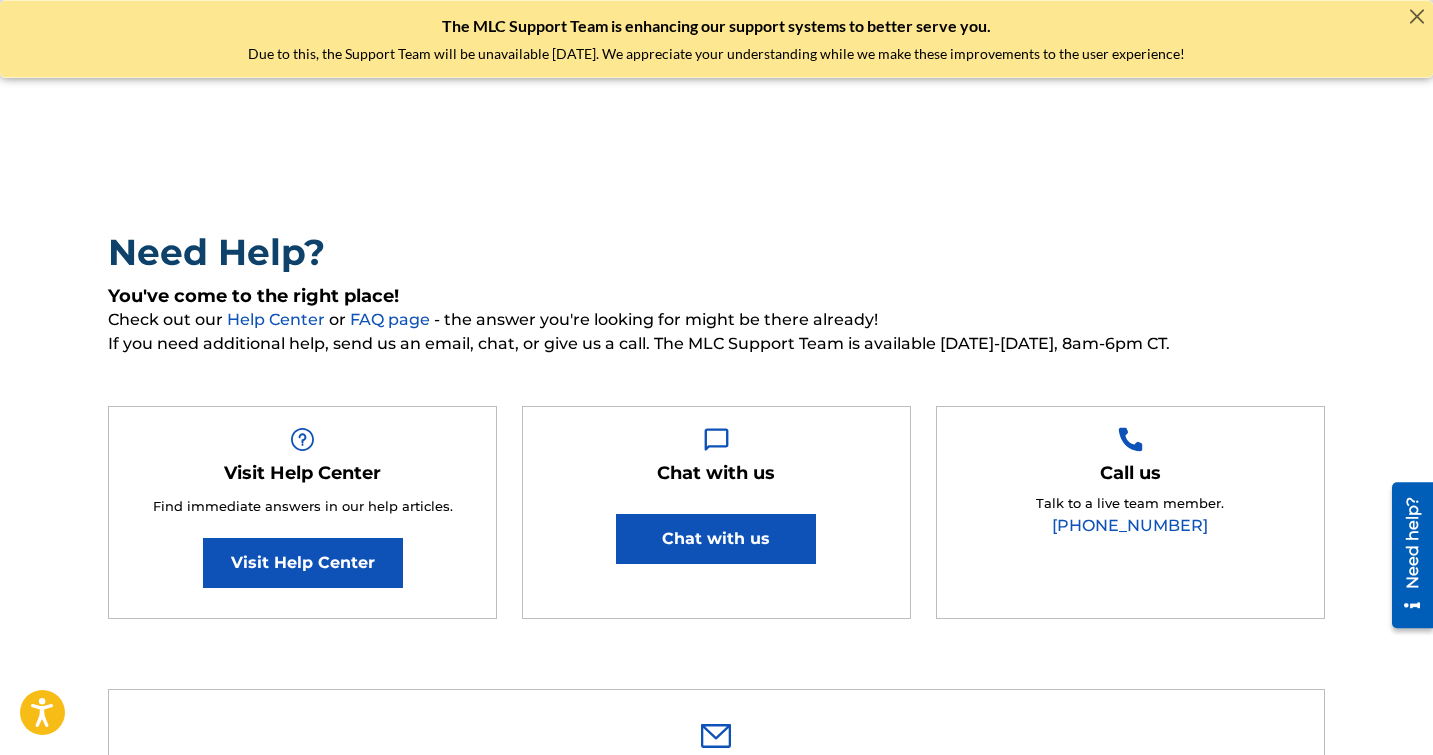 scroll, scrollTop: 0, scrollLeft: 0, axis: both 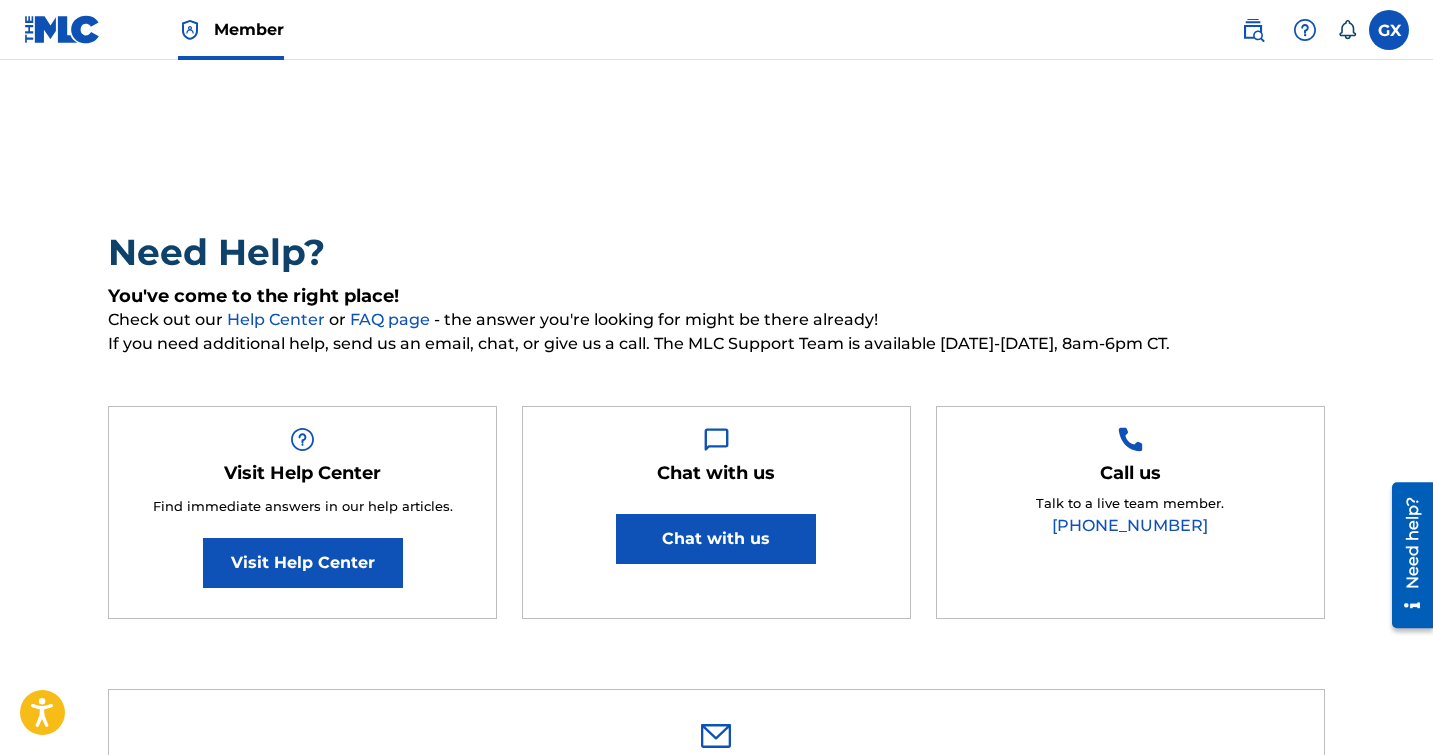 click at bounding box center (1389, 30) 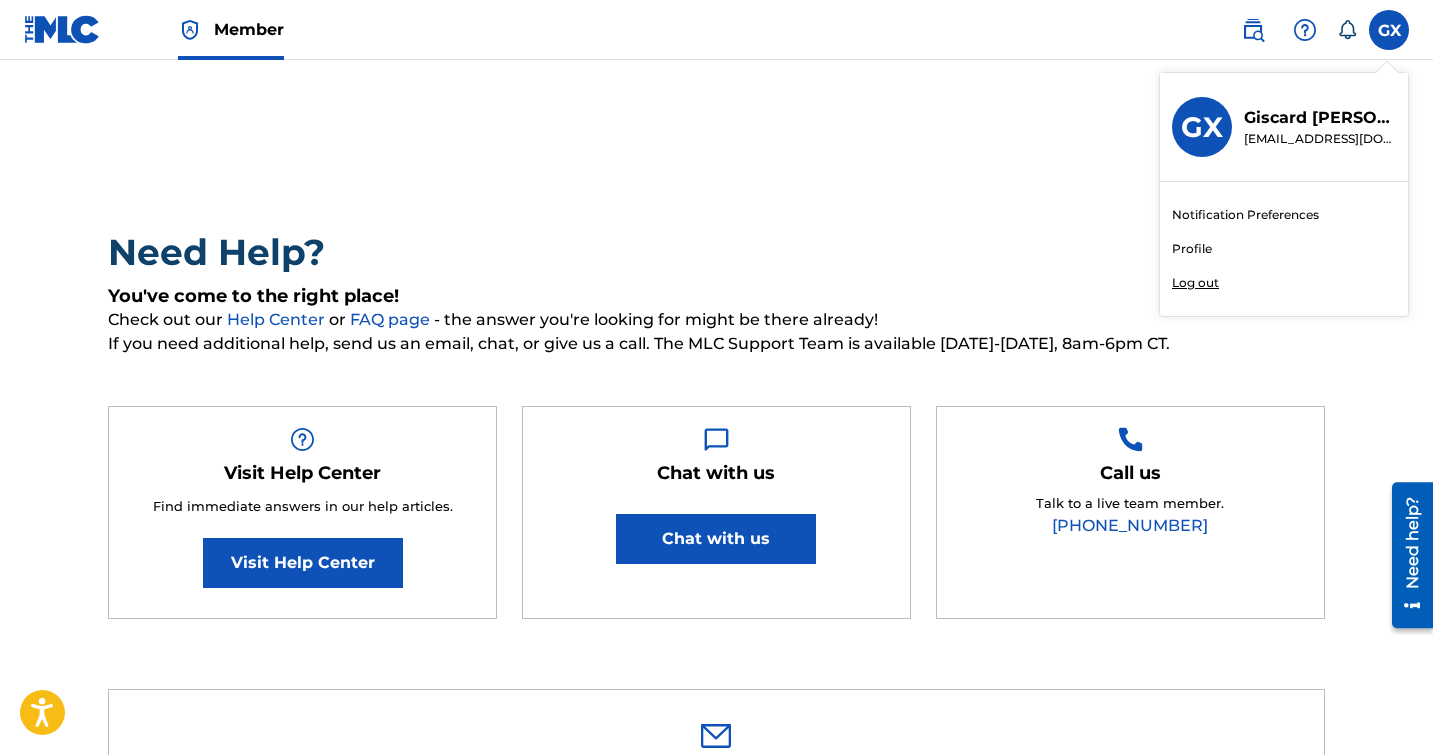 click on "Profile" at bounding box center (1192, 249) 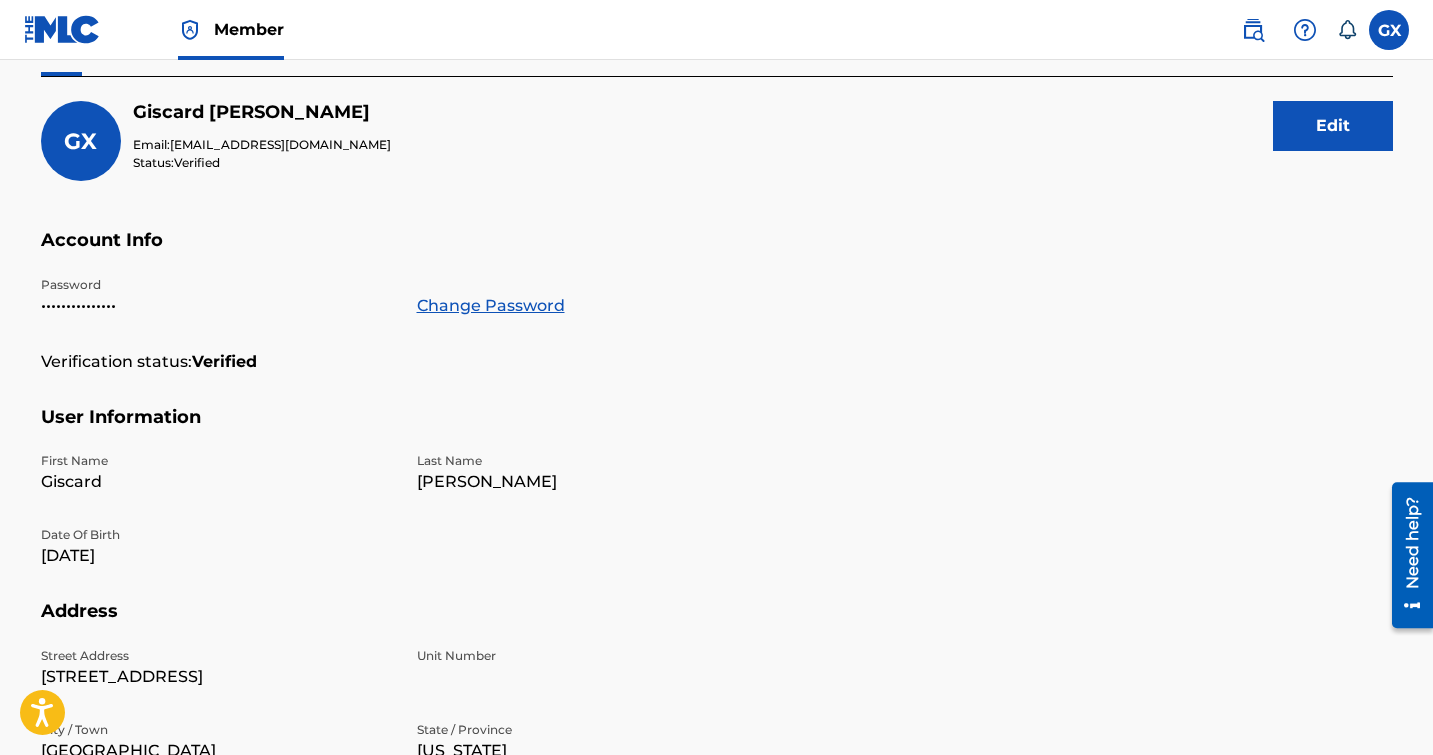 scroll, scrollTop: 211, scrollLeft: 0, axis: vertical 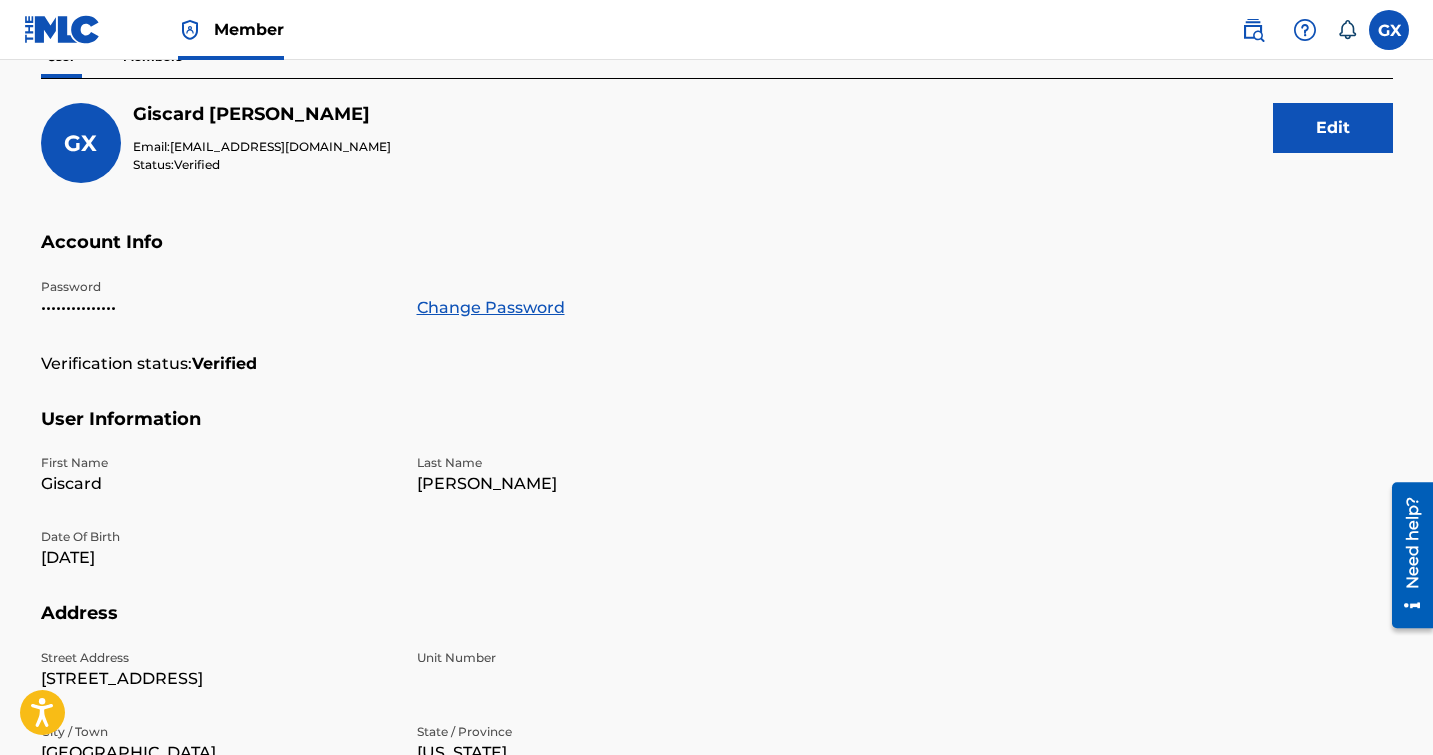 click on "Edit" at bounding box center [1333, 128] 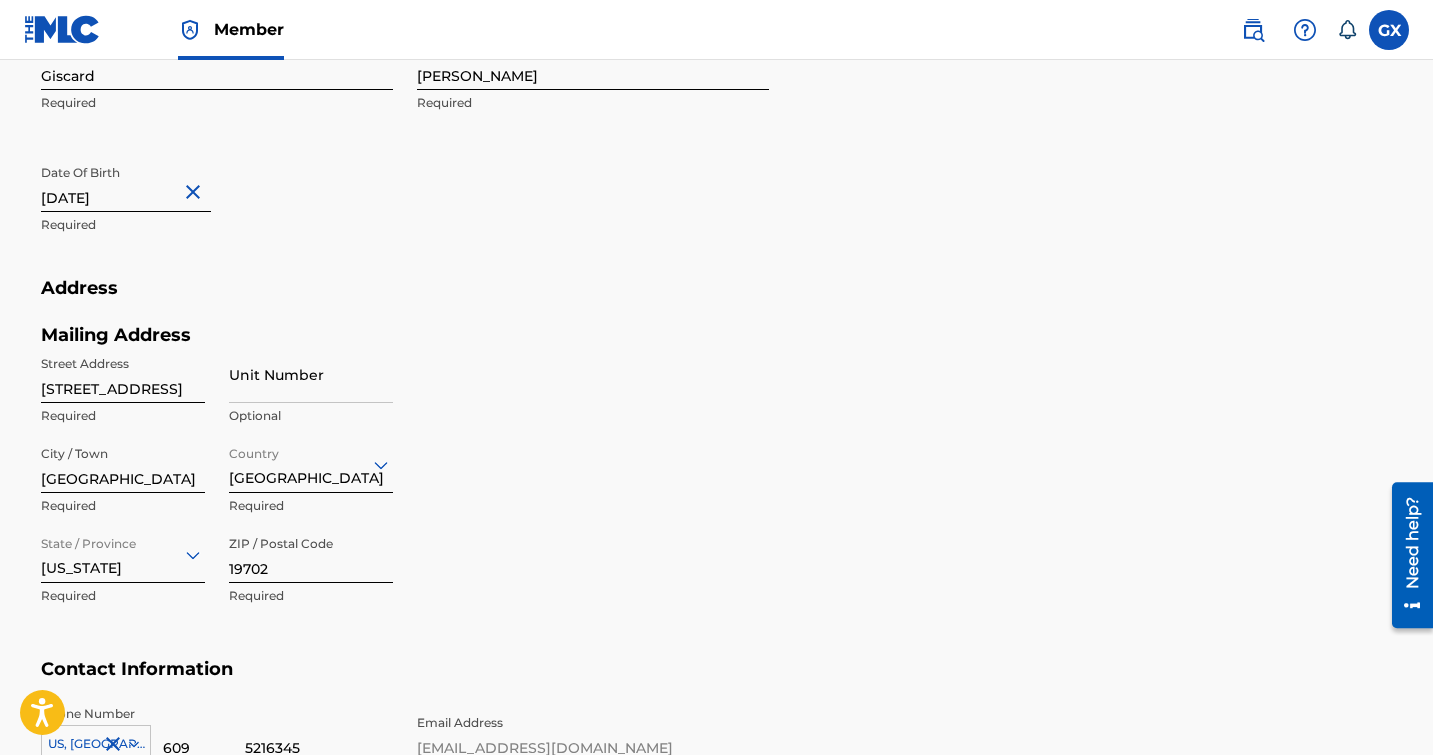 scroll, scrollTop: 634, scrollLeft: 0, axis: vertical 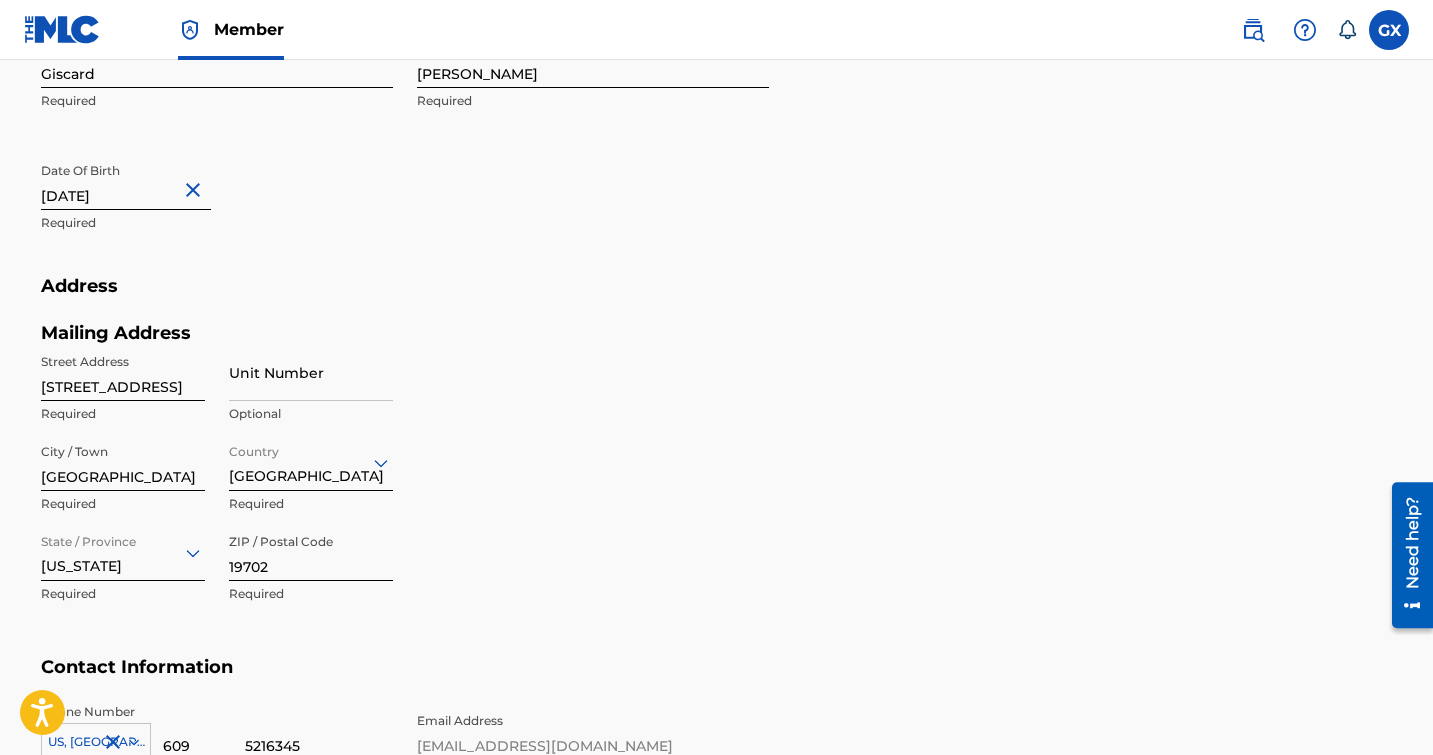 click on "[STREET_ADDRESS]" at bounding box center (123, 372) 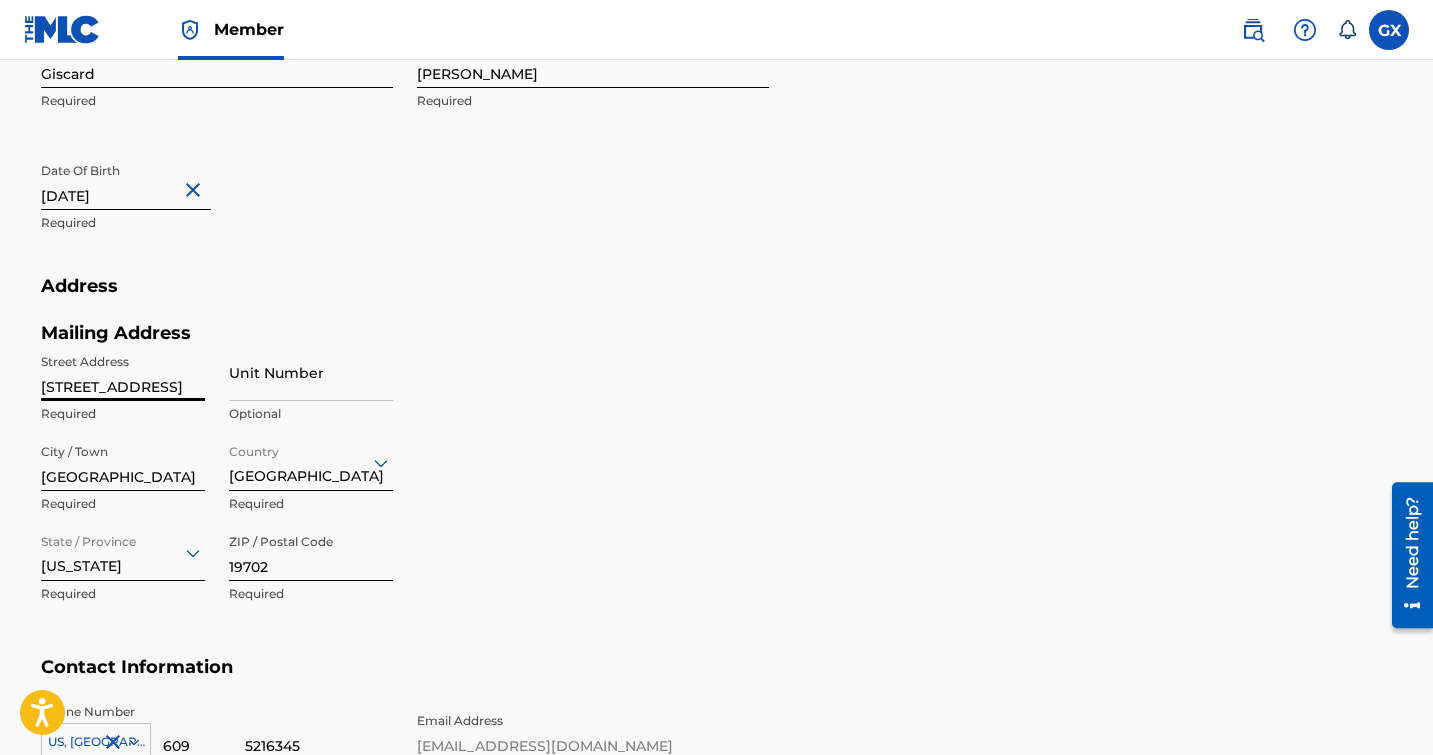 click on "[STREET_ADDRESS]" at bounding box center (123, 372) 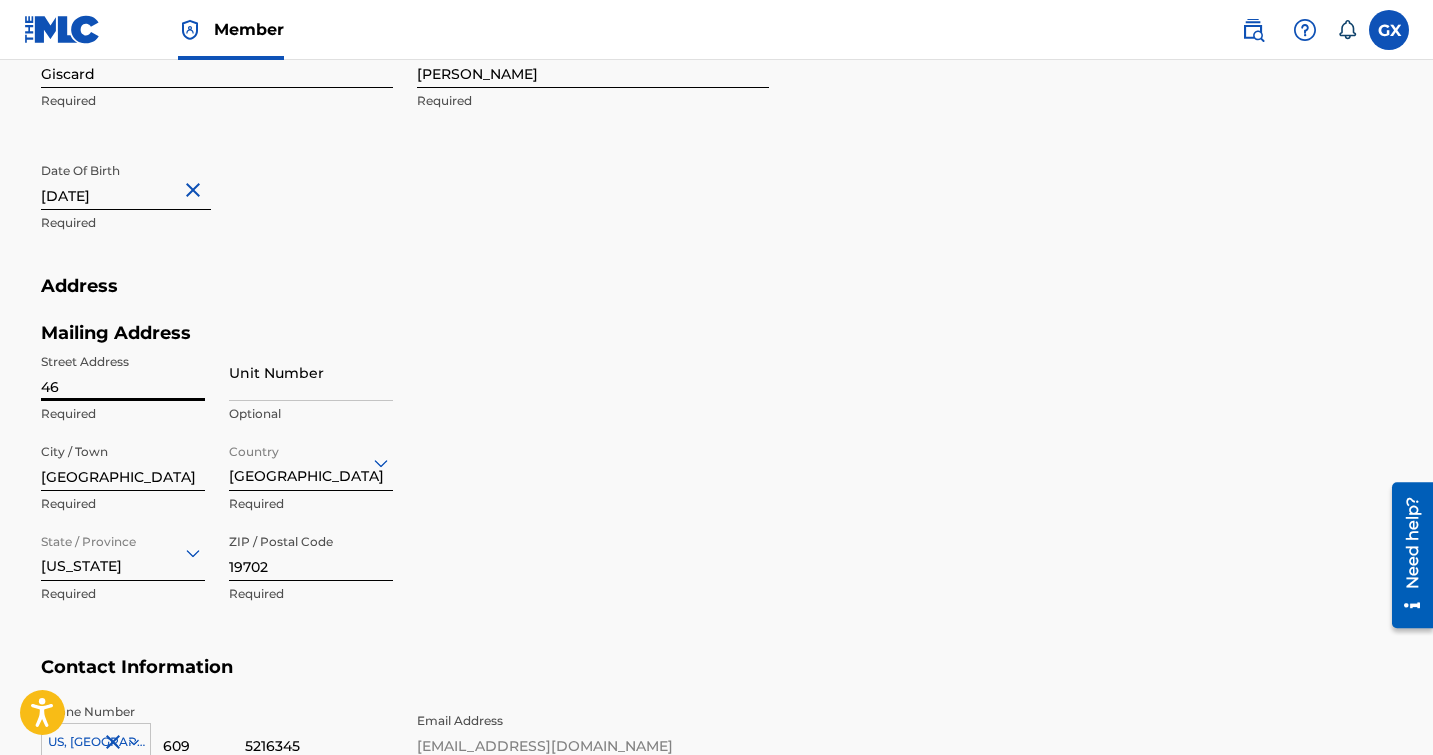 type on "[STREET_ADDRESS][PERSON_NAME]" 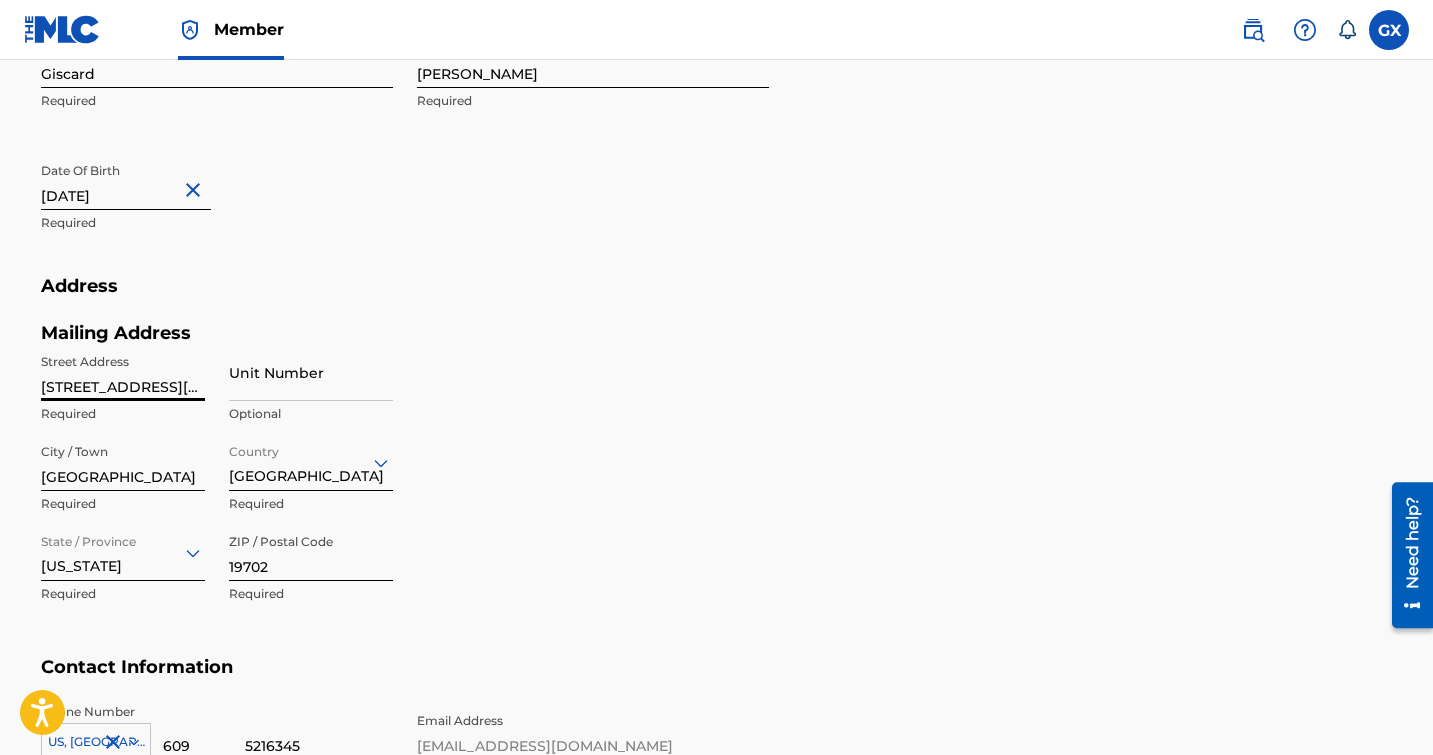 type on "[GEOGRAPHIC_DATA]" 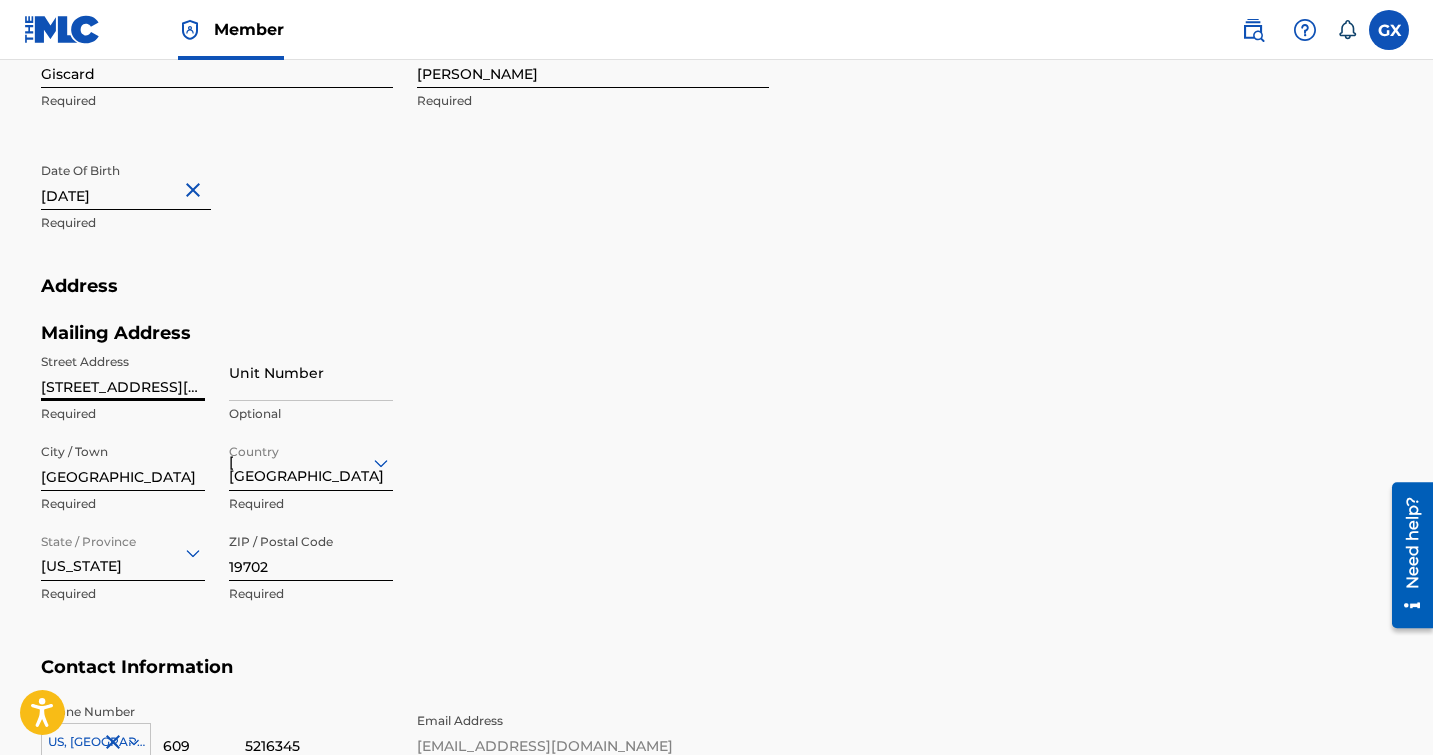 type on "DE" 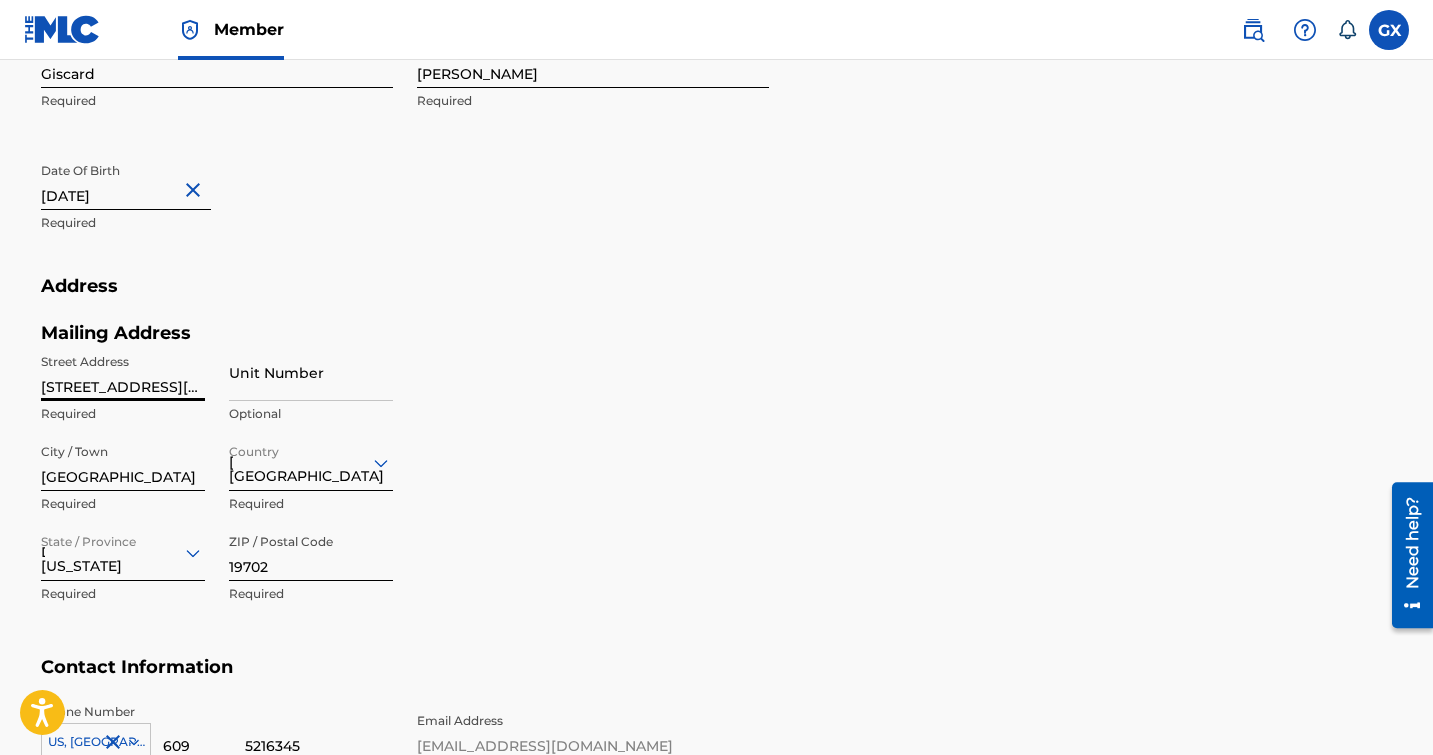 type on "1" 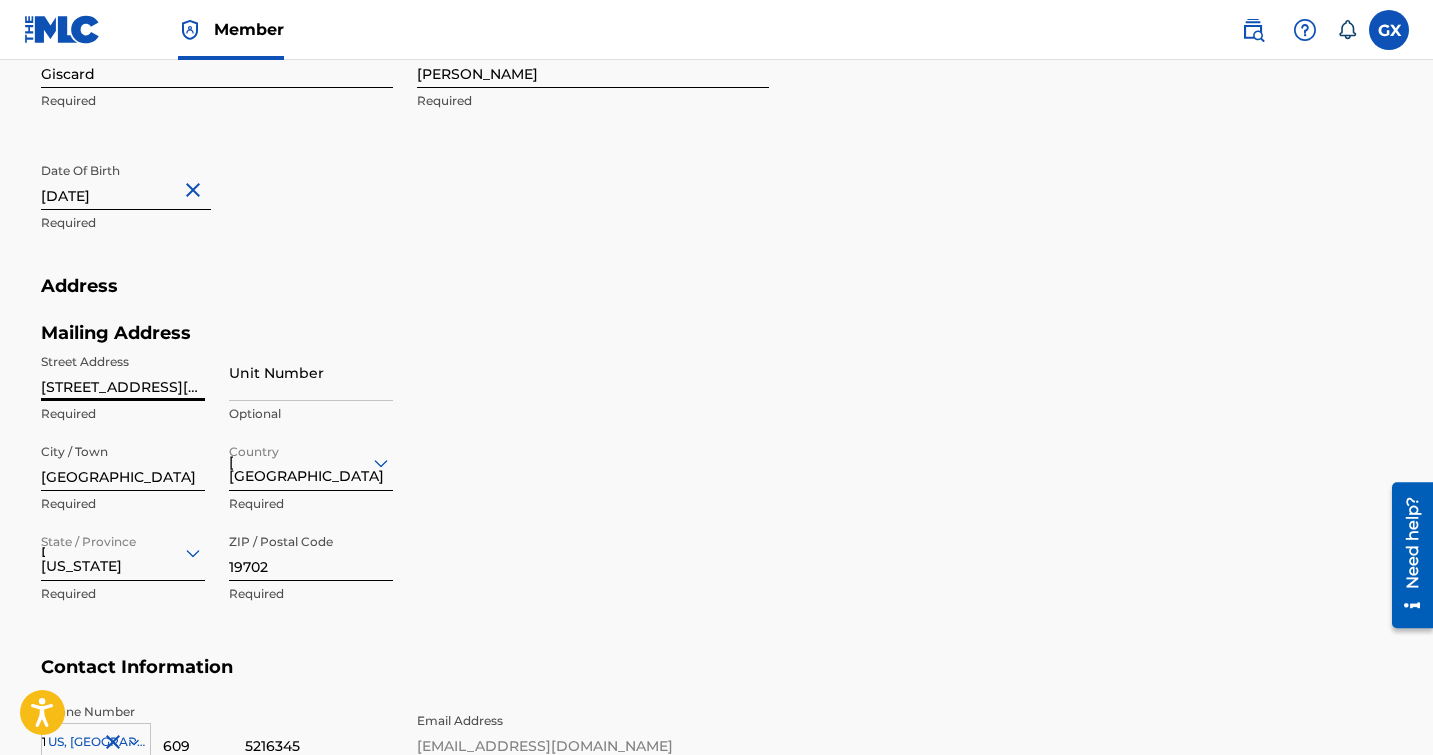 scroll, scrollTop: 932, scrollLeft: 0, axis: vertical 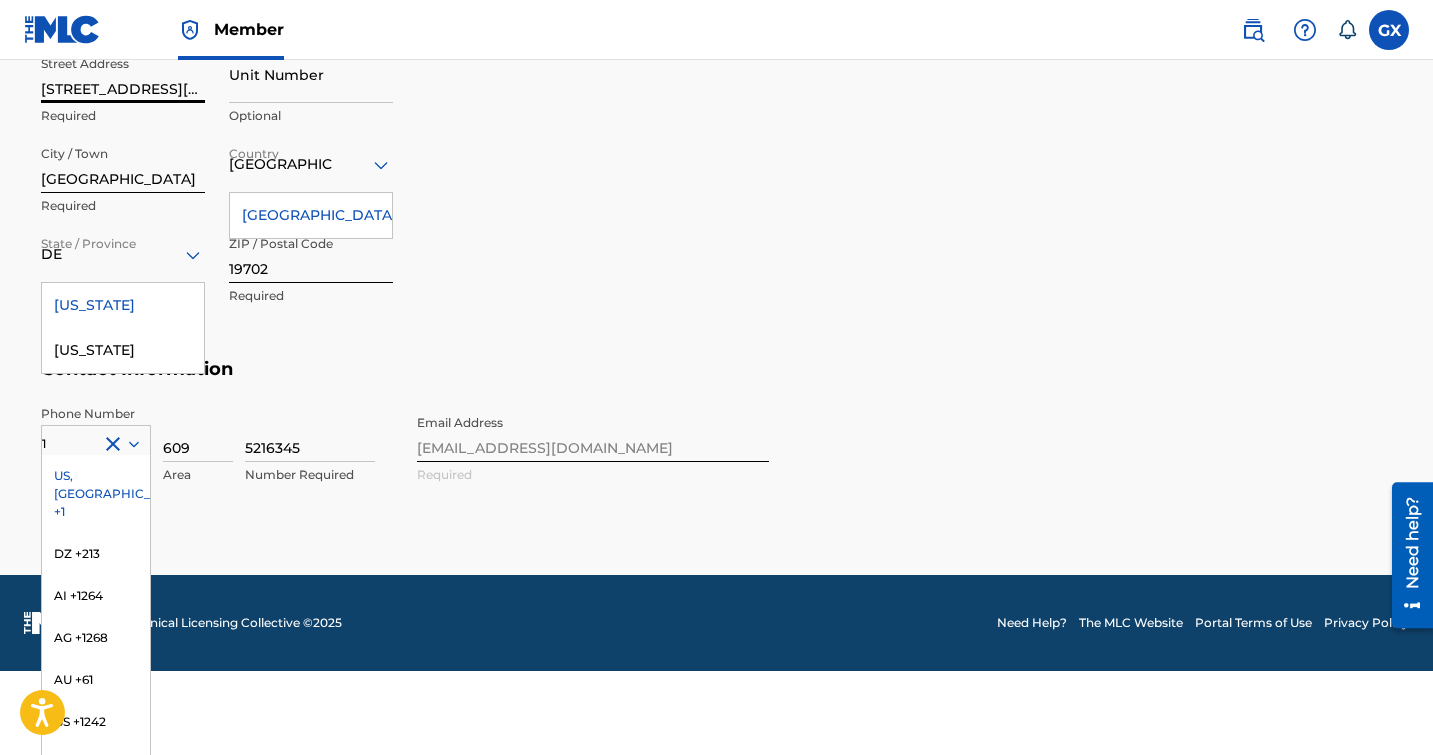 click on "[US_STATE]" at bounding box center (123, 305) 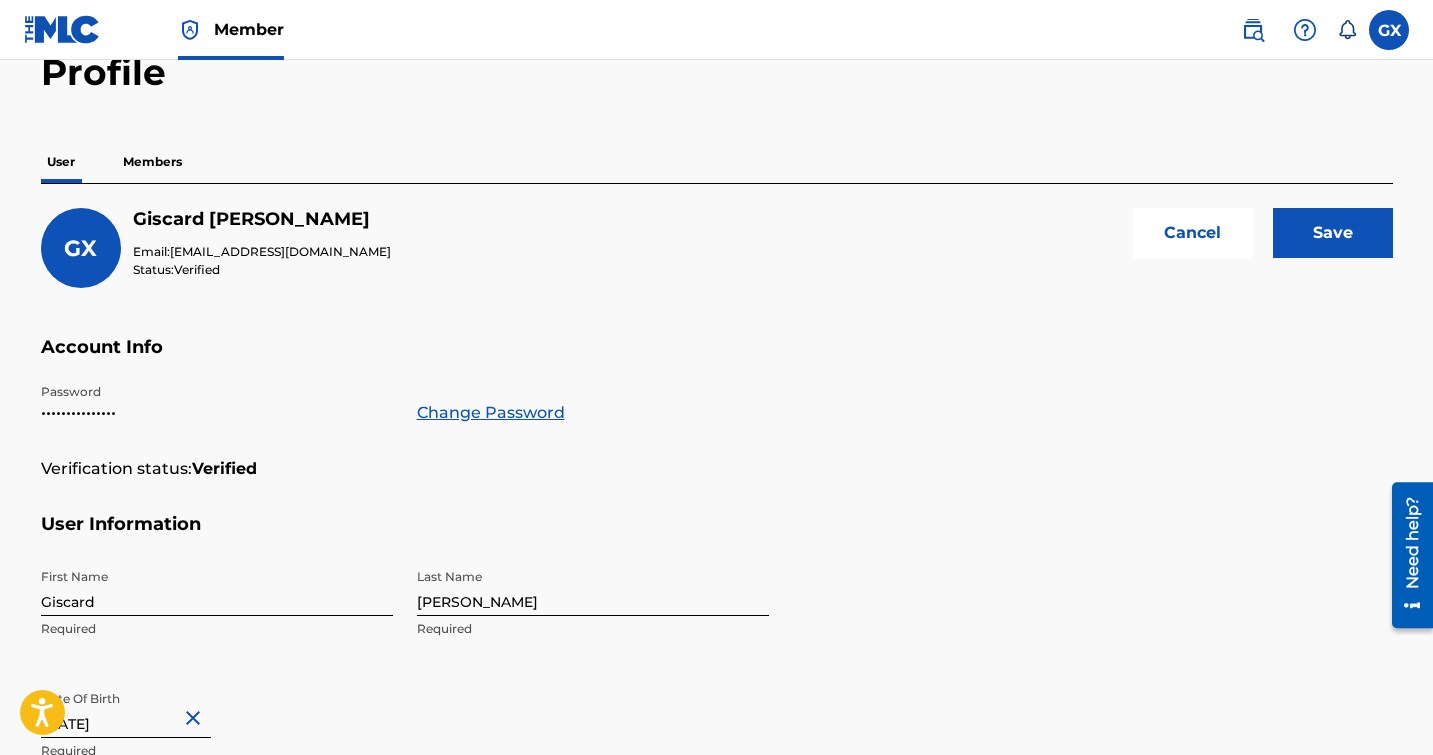 scroll, scrollTop: 0, scrollLeft: 0, axis: both 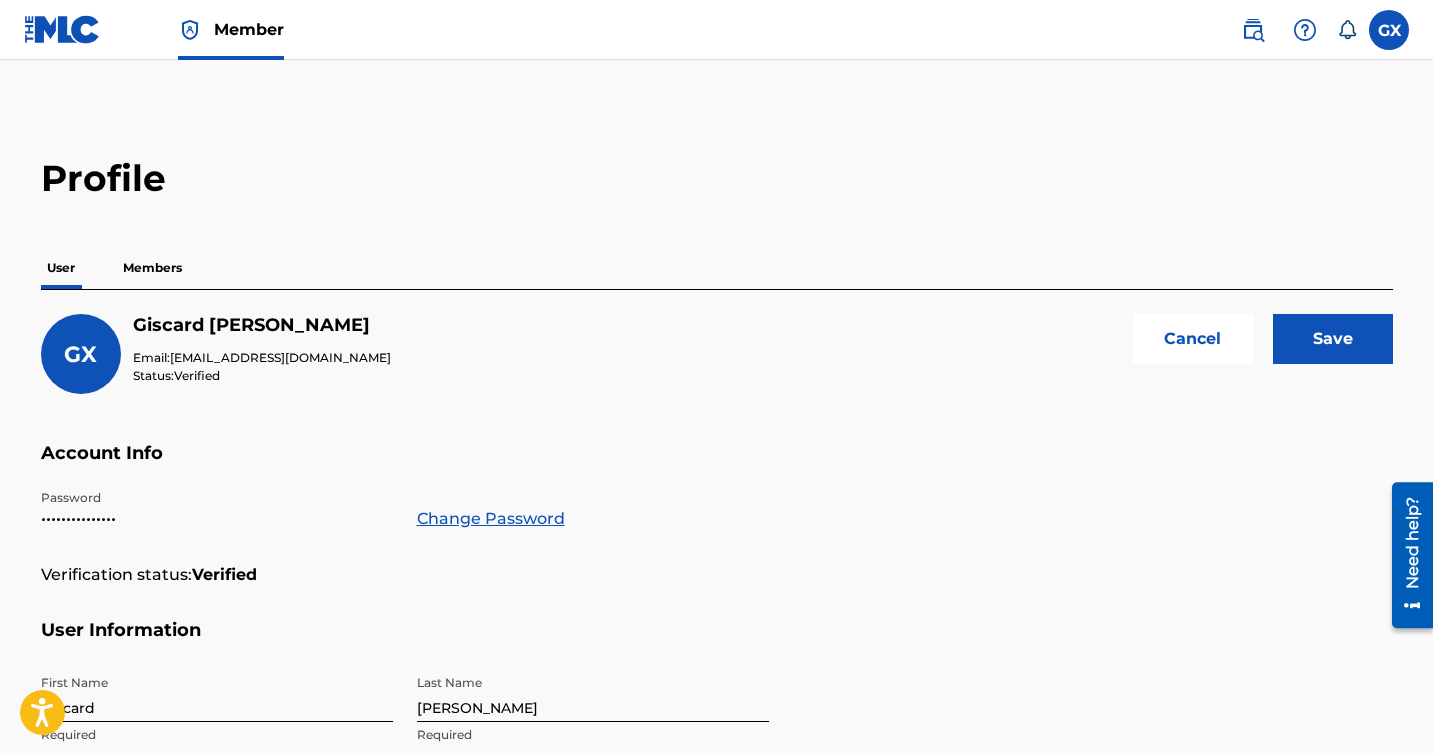 click on "Save" at bounding box center (1333, 339) 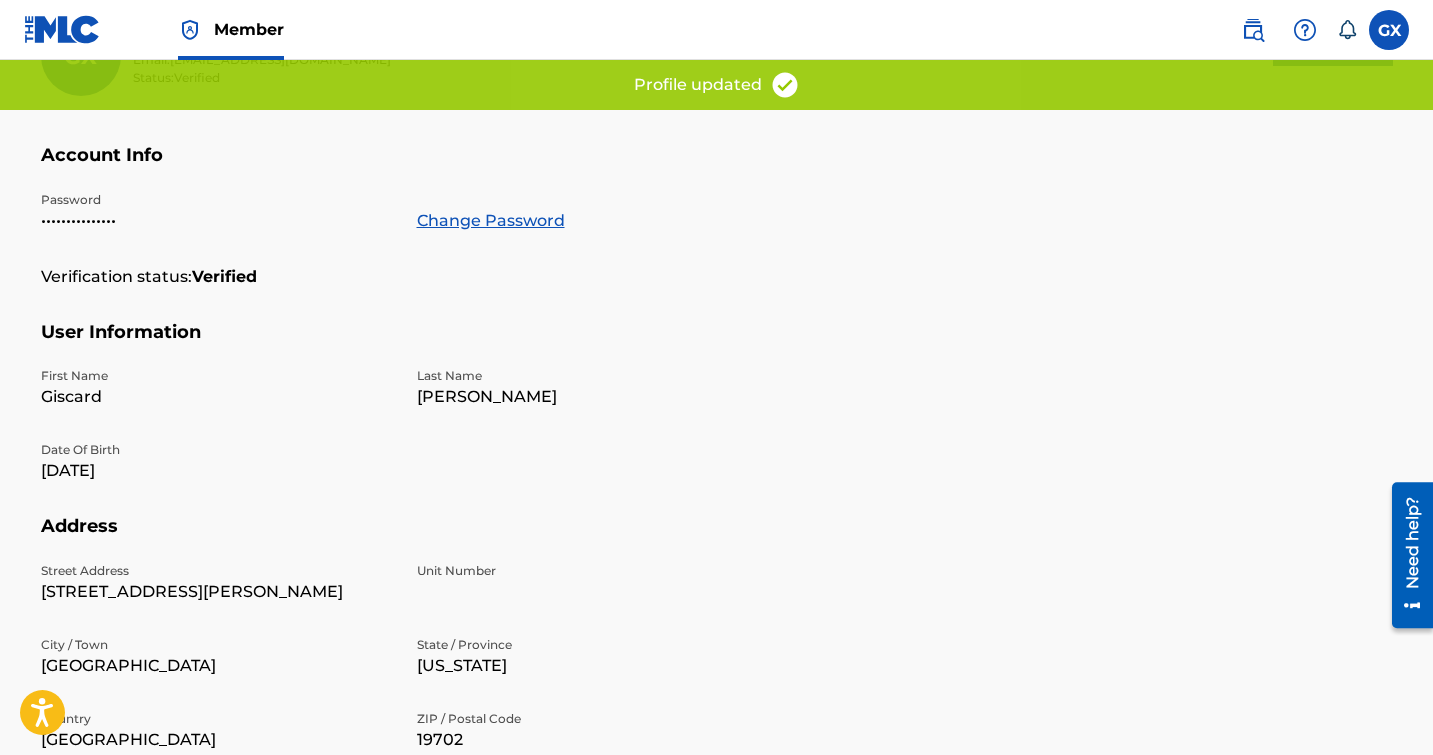 scroll, scrollTop: 0, scrollLeft: 0, axis: both 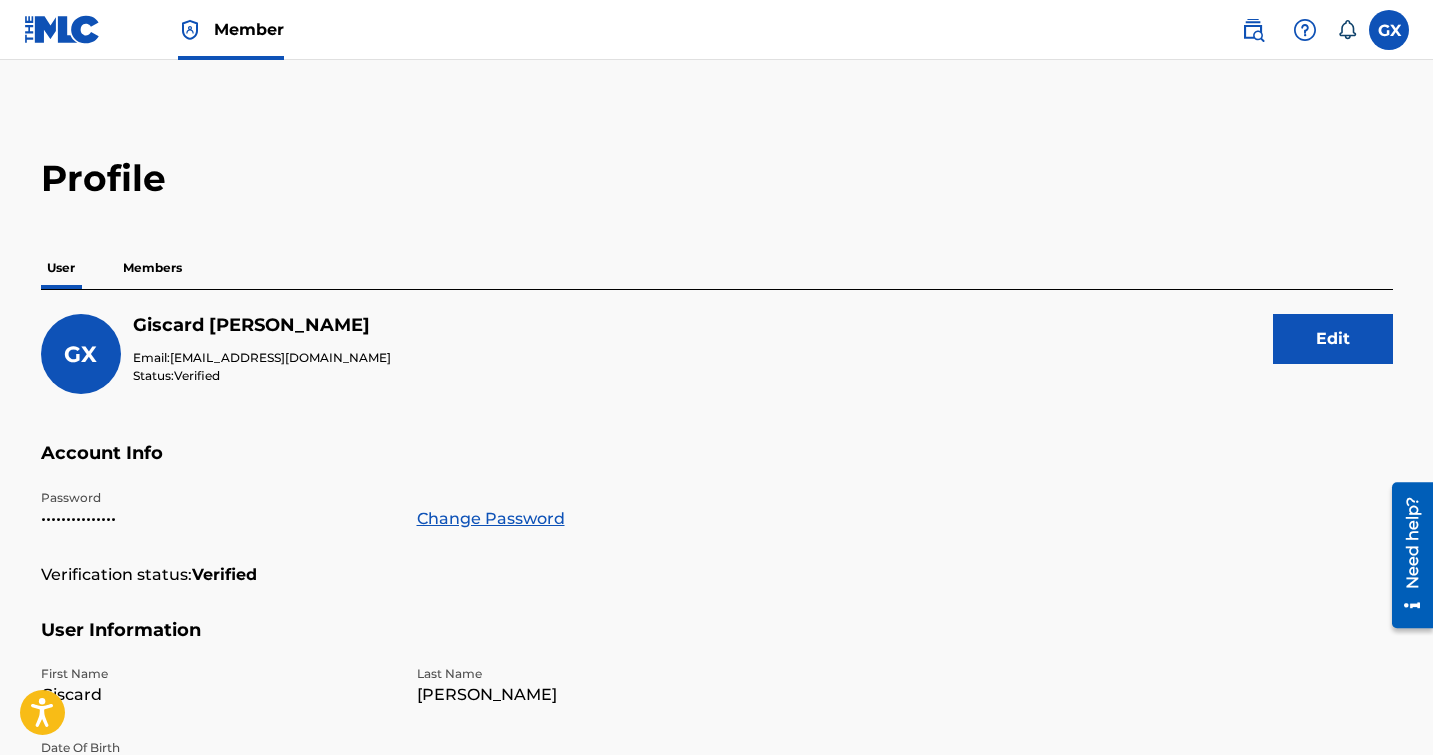 click at bounding box center [62, 29] 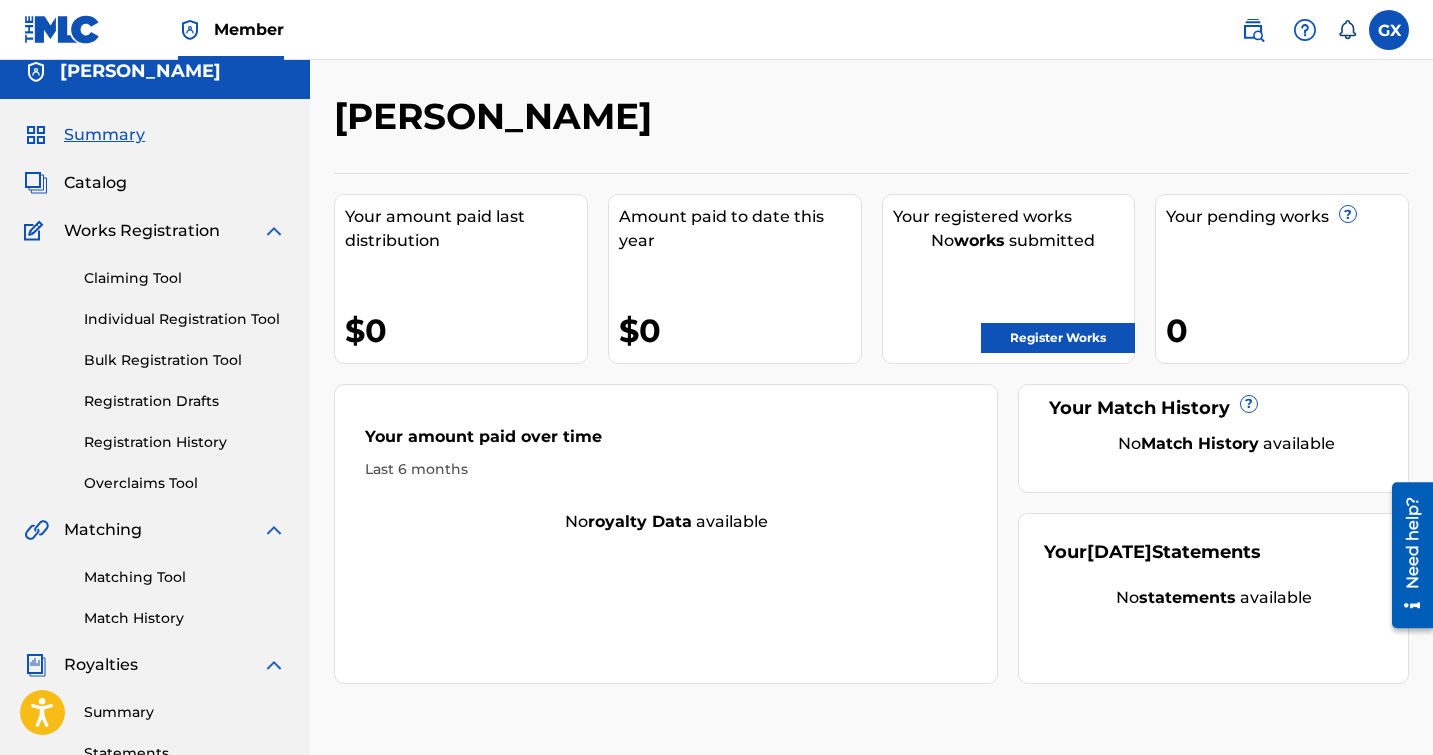 scroll, scrollTop: 17, scrollLeft: 0, axis: vertical 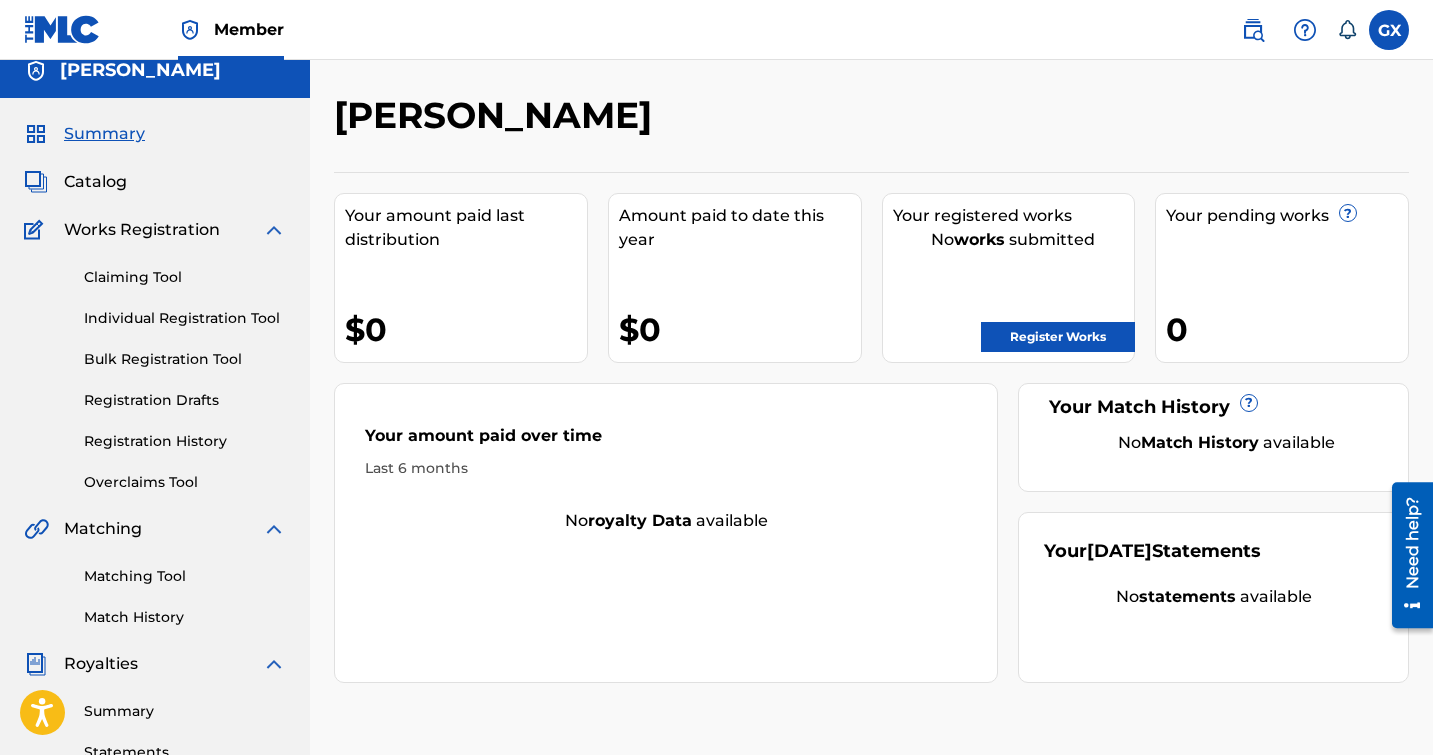 click on "Claiming Tool" at bounding box center [185, 277] 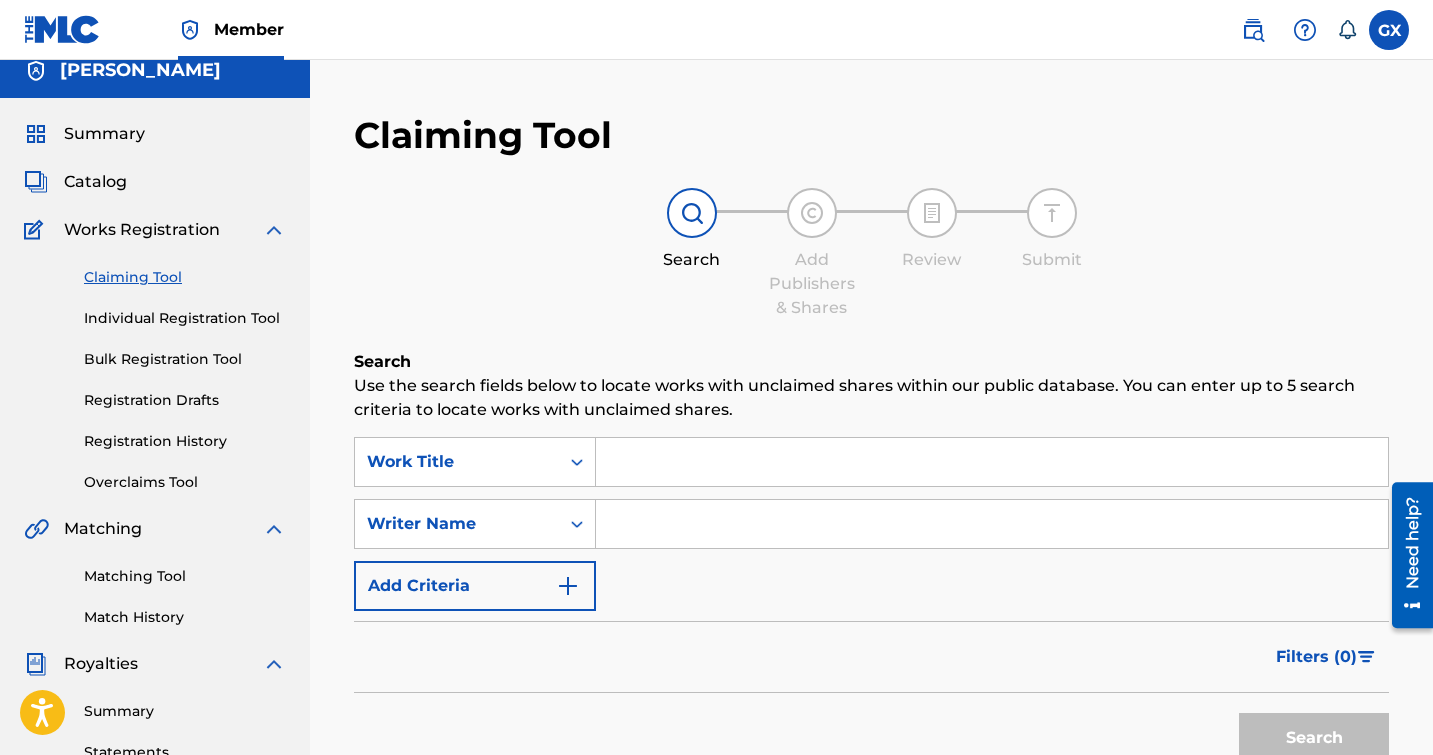 scroll, scrollTop: 0, scrollLeft: 0, axis: both 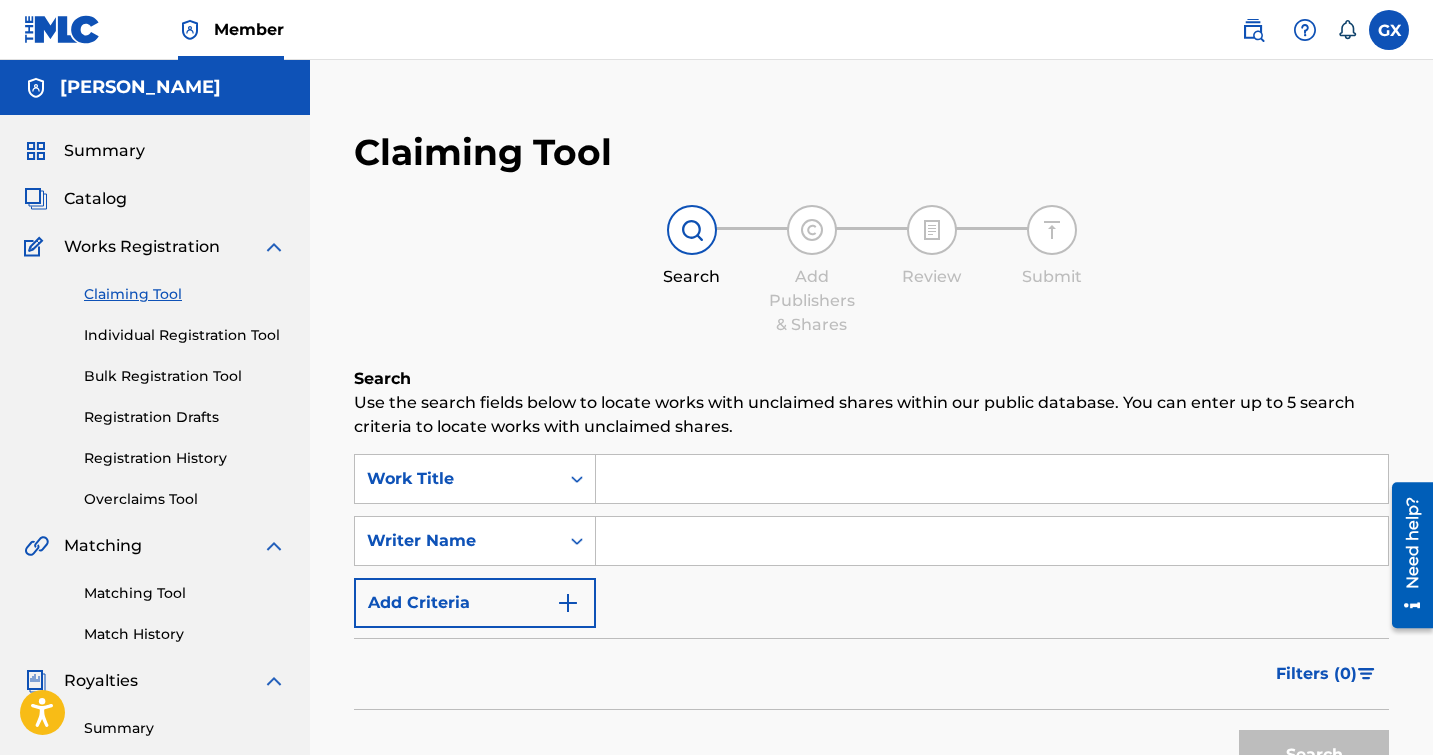 click at bounding box center (992, 479) 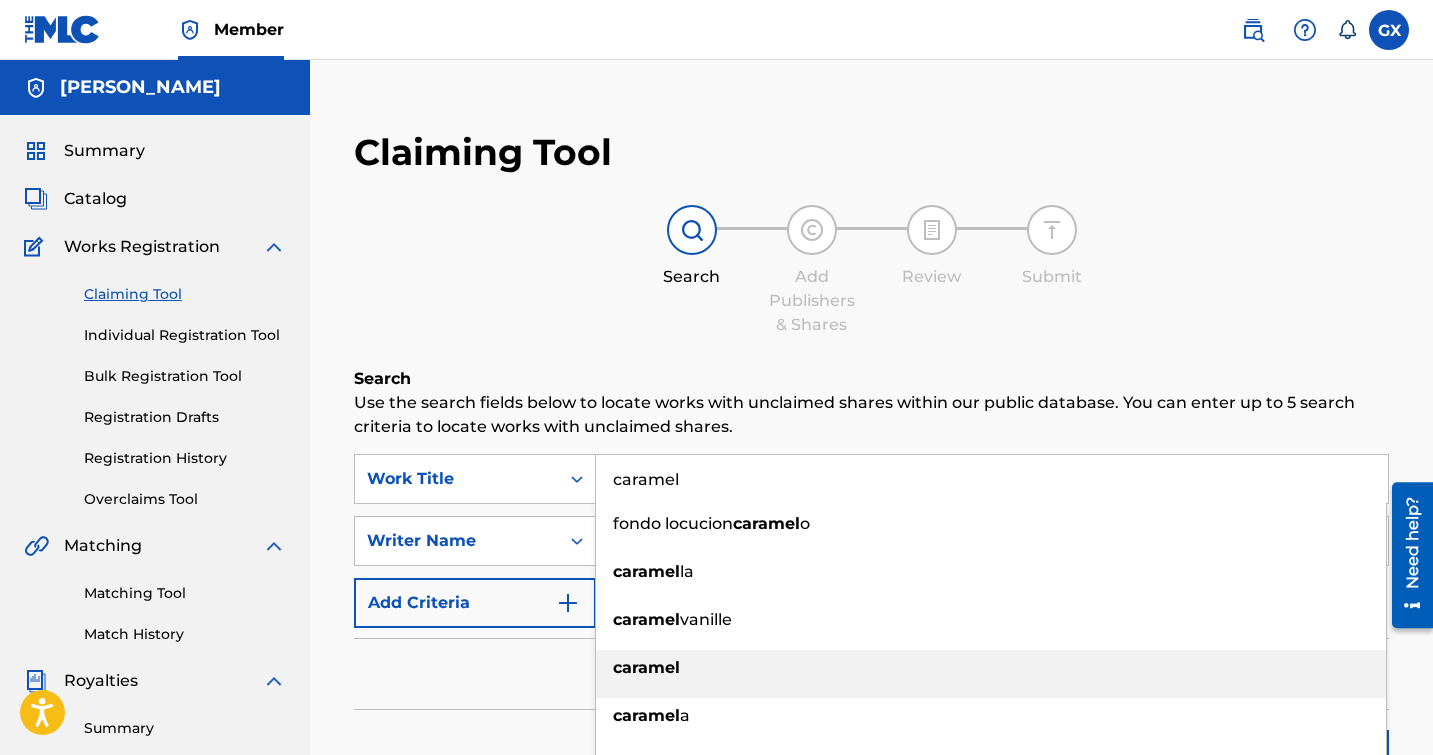 type on "caramel" 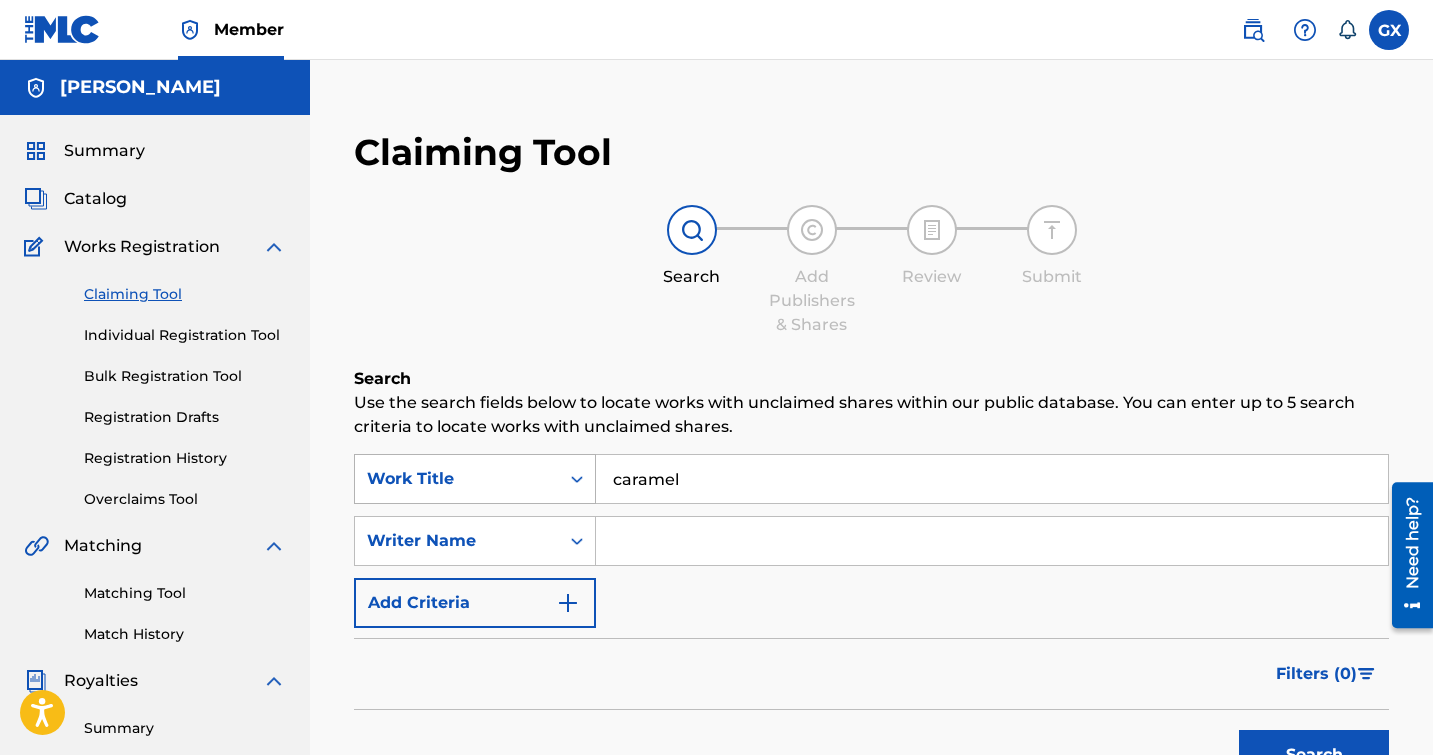 click at bounding box center [577, 479] 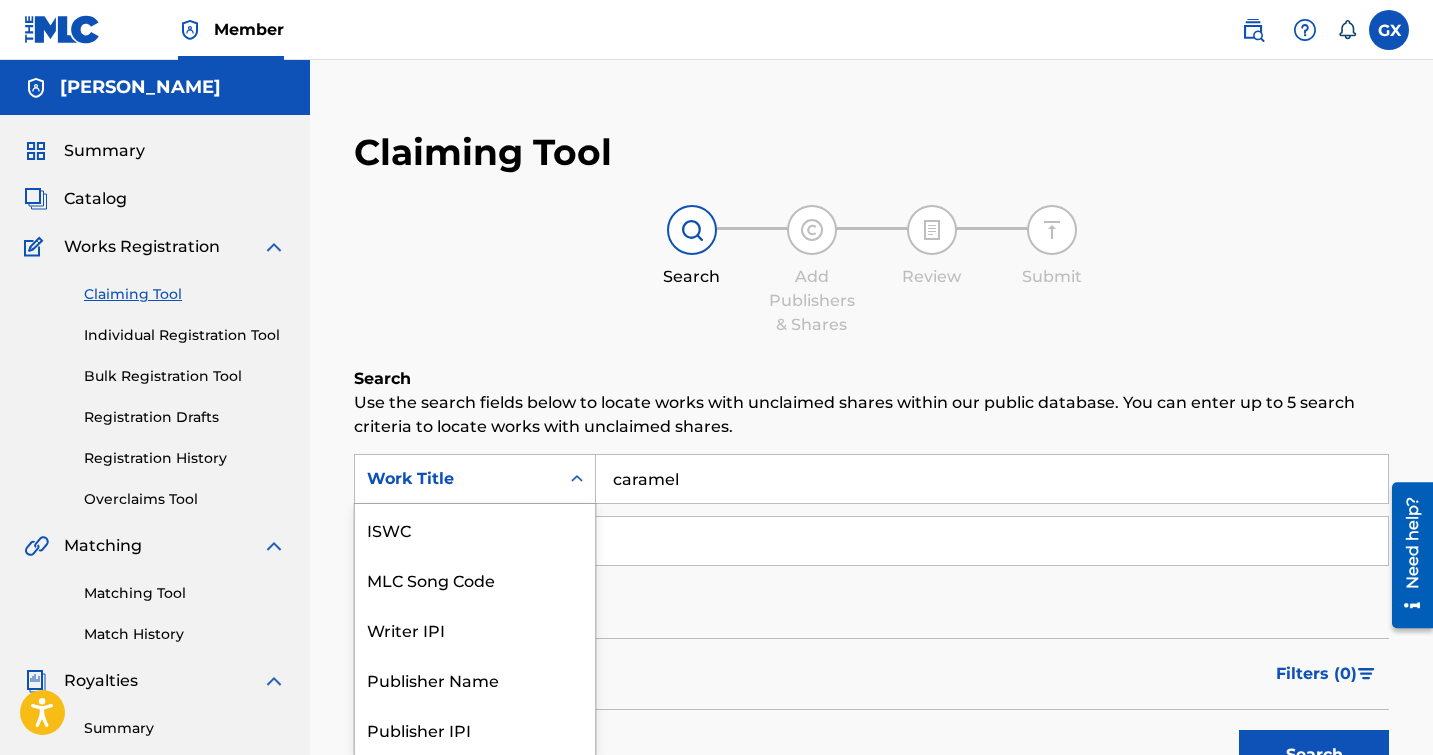 scroll, scrollTop: 50, scrollLeft: 0, axis: vertical 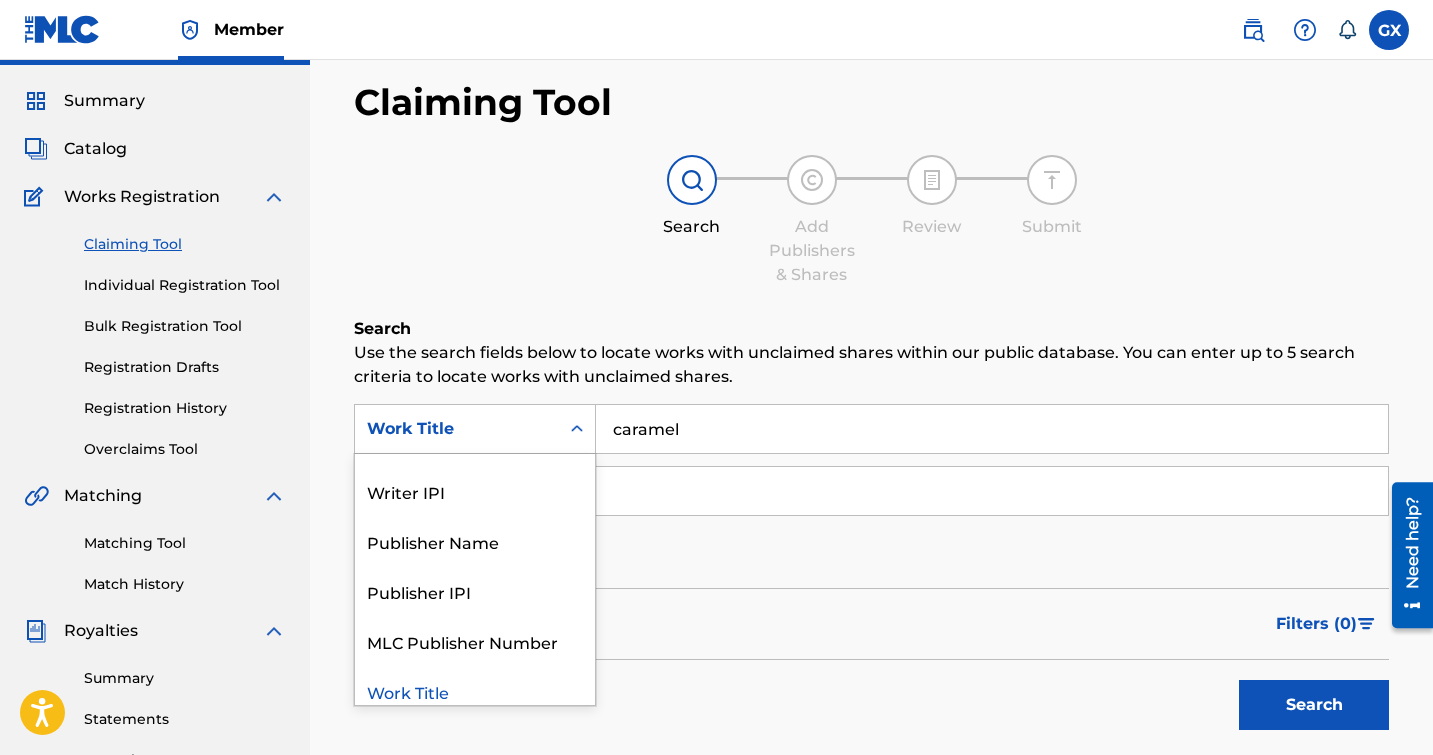 click on "Work Title" at bounding box center (475, 691) 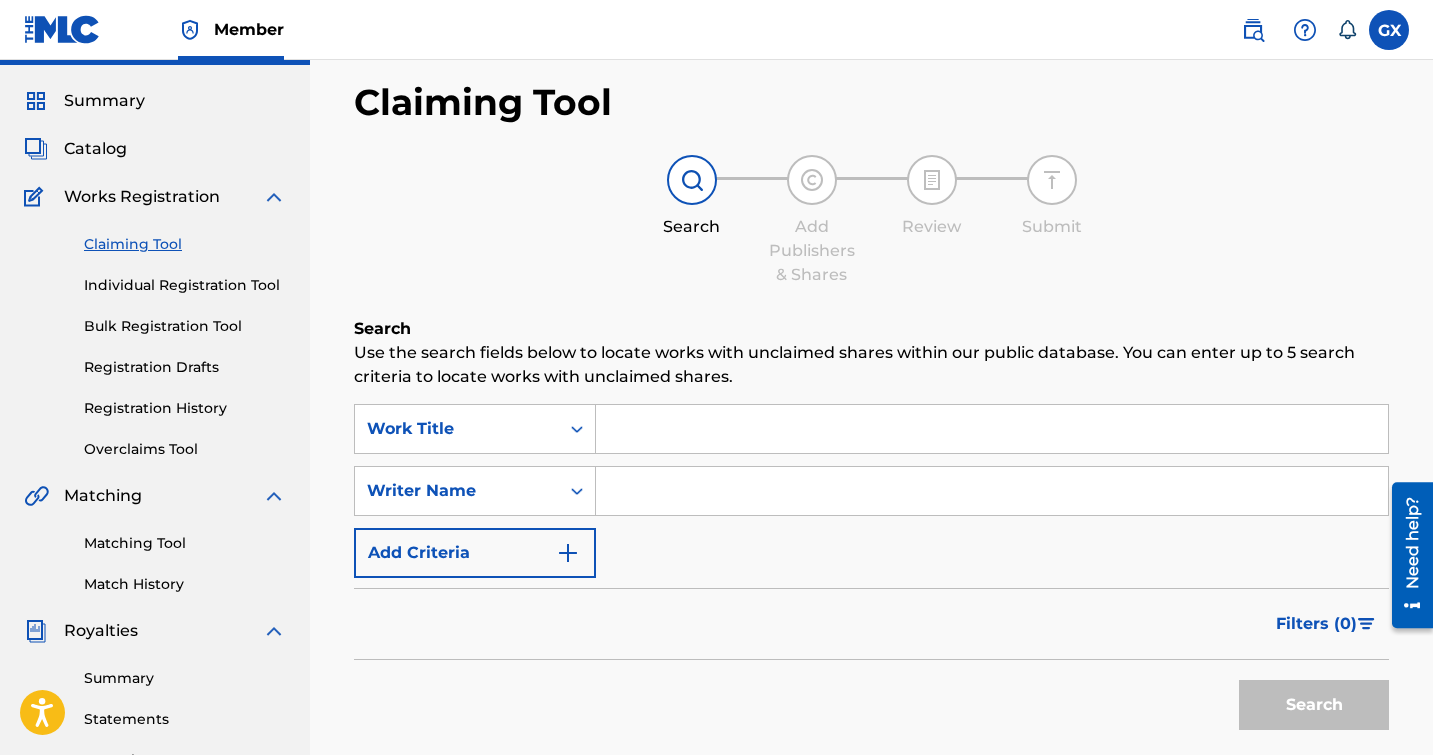 click at bounding box center [992, 429] 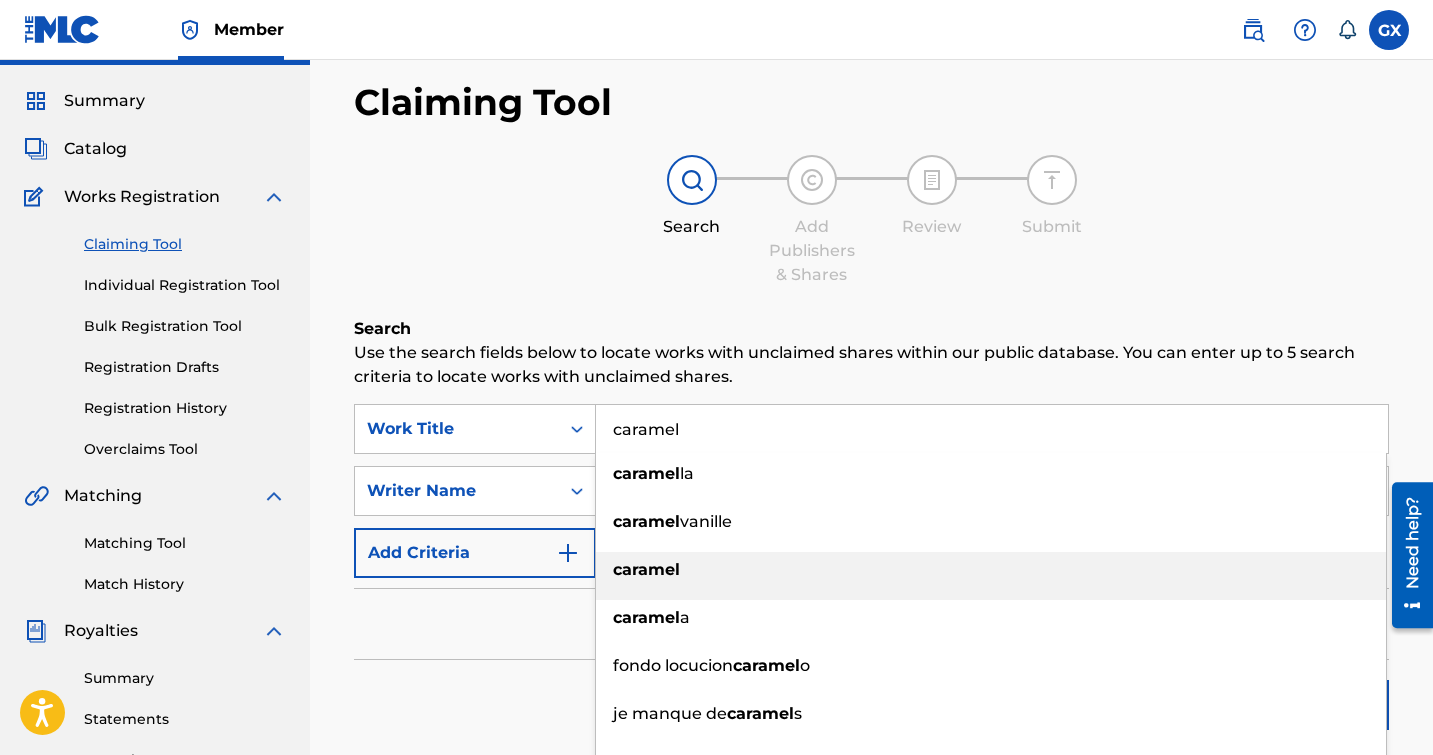 type on "caramel" 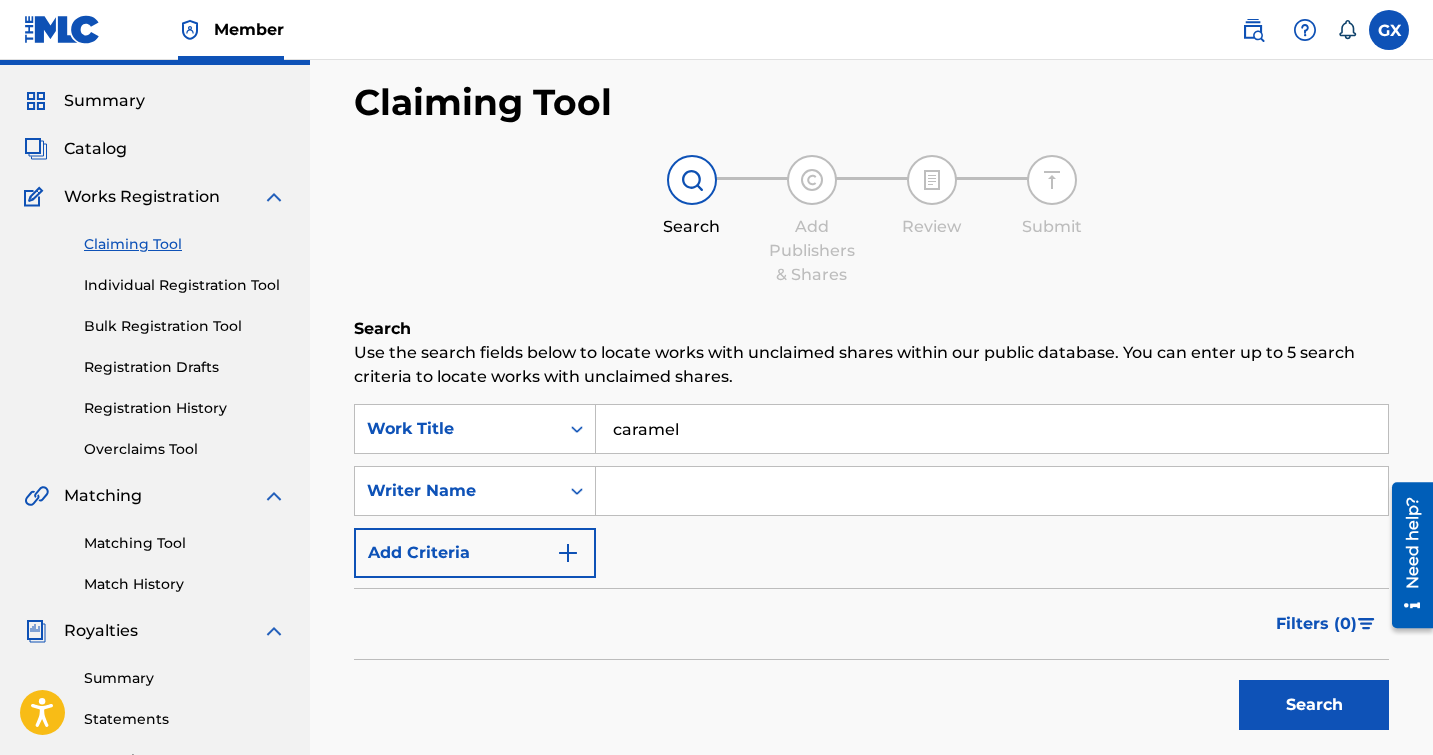 click at bounding box center (992, 491) 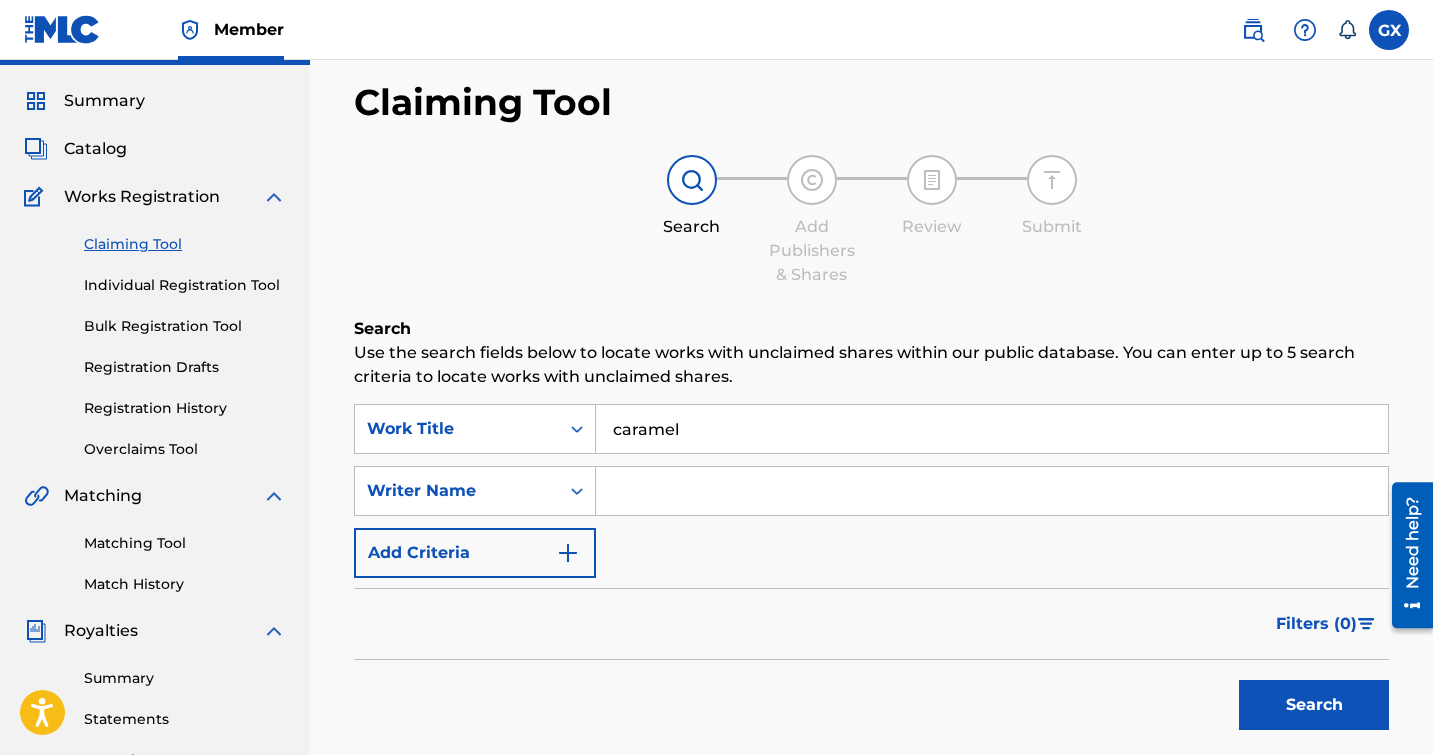 type on "[PERSON_NAME]" 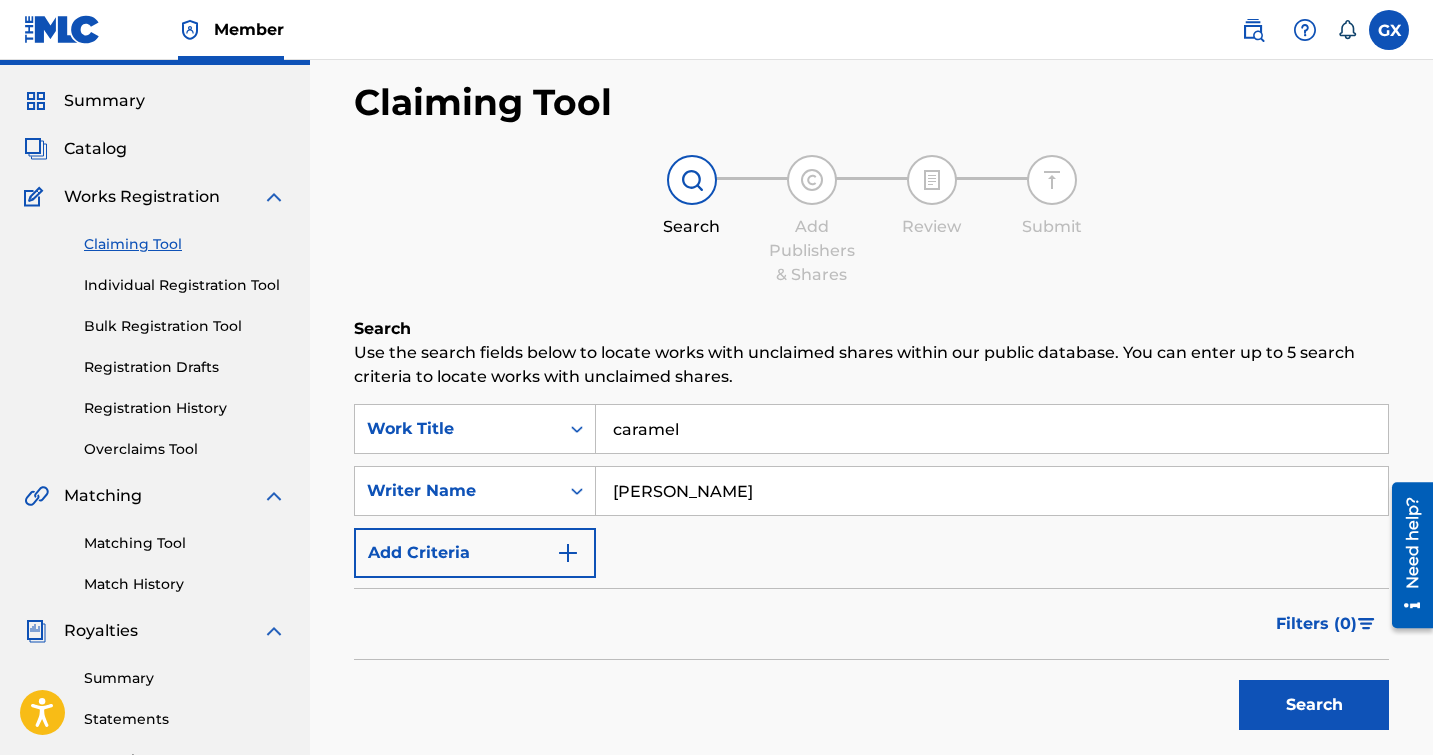 click at bounding box center (568, 553) 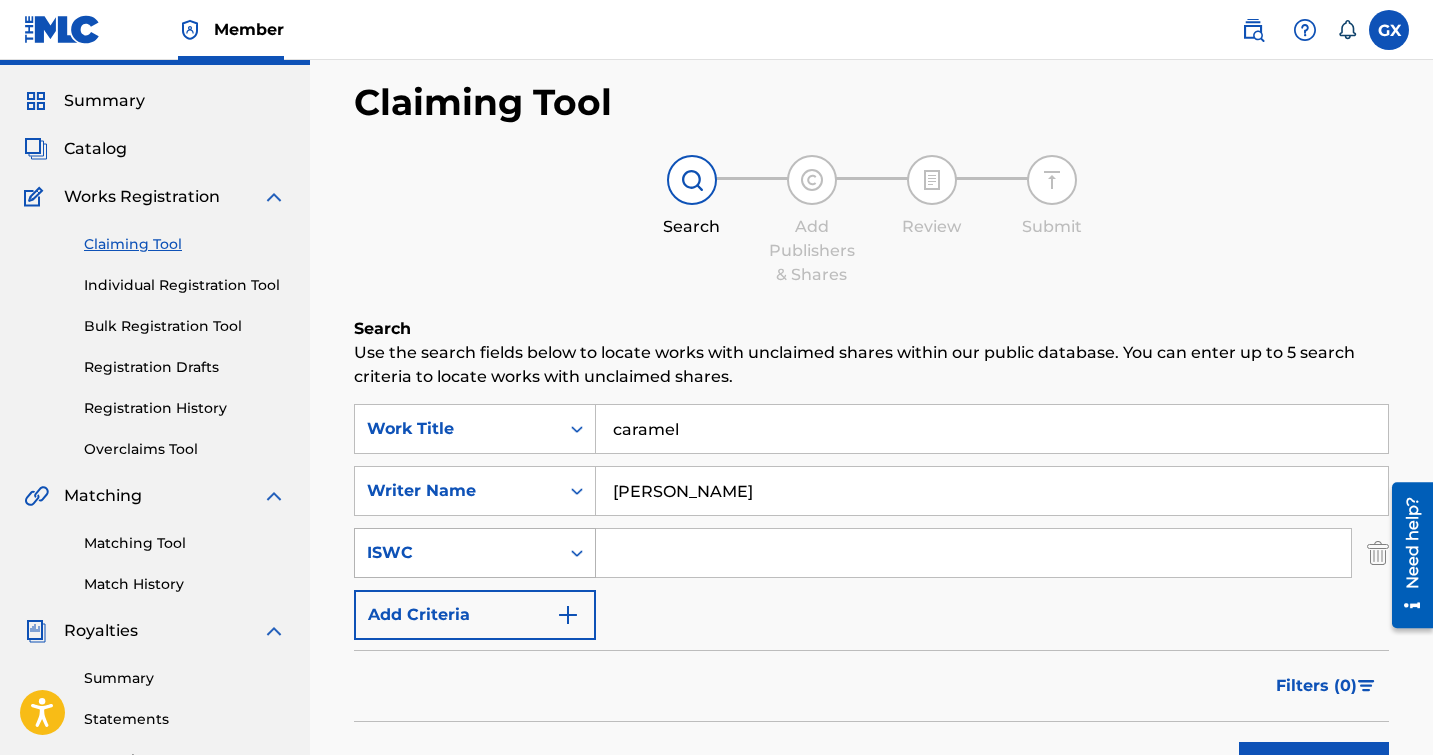 click on "ISWC" at bounding box center [457, 553] 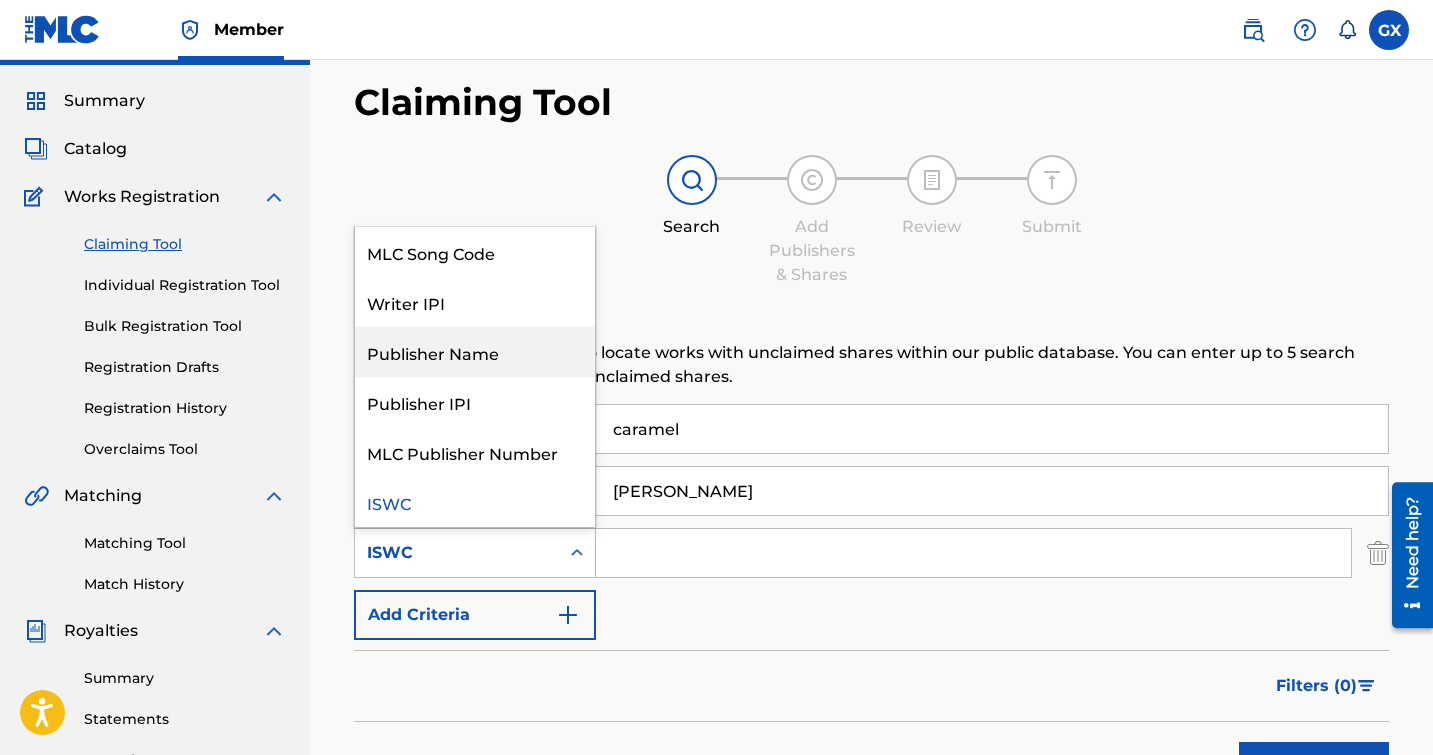 click on "Publisher Name" at bounding box center (475, 352) 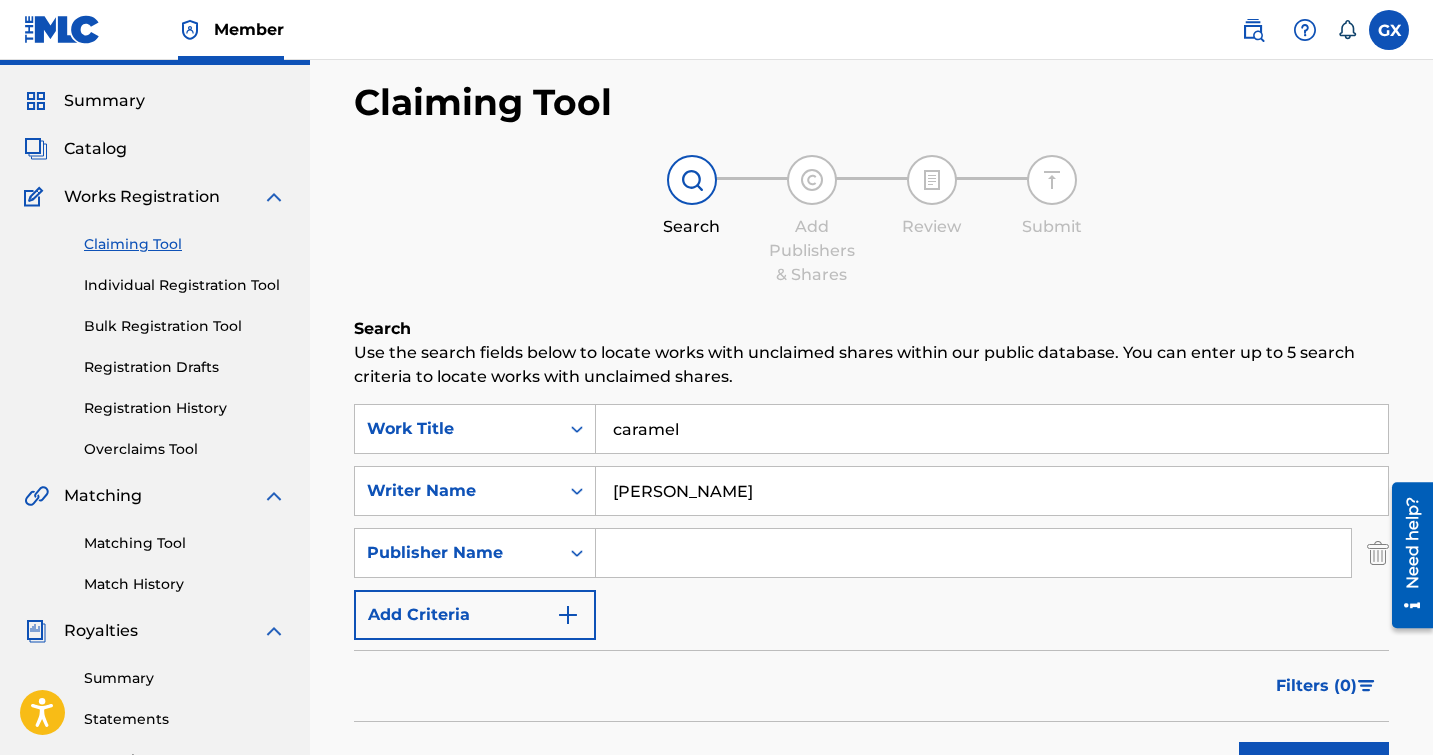 click at bounding box center (973, 553) 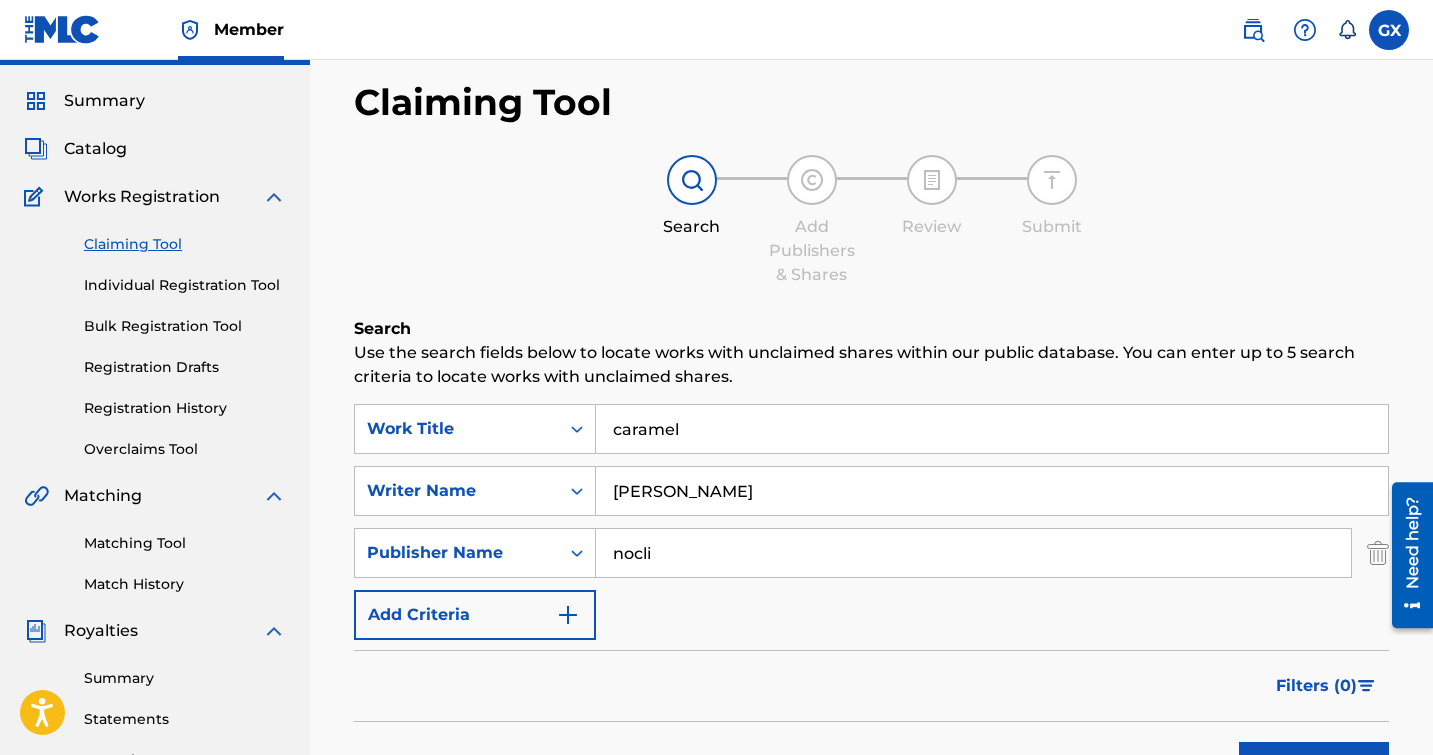 type on "Noclist Music" 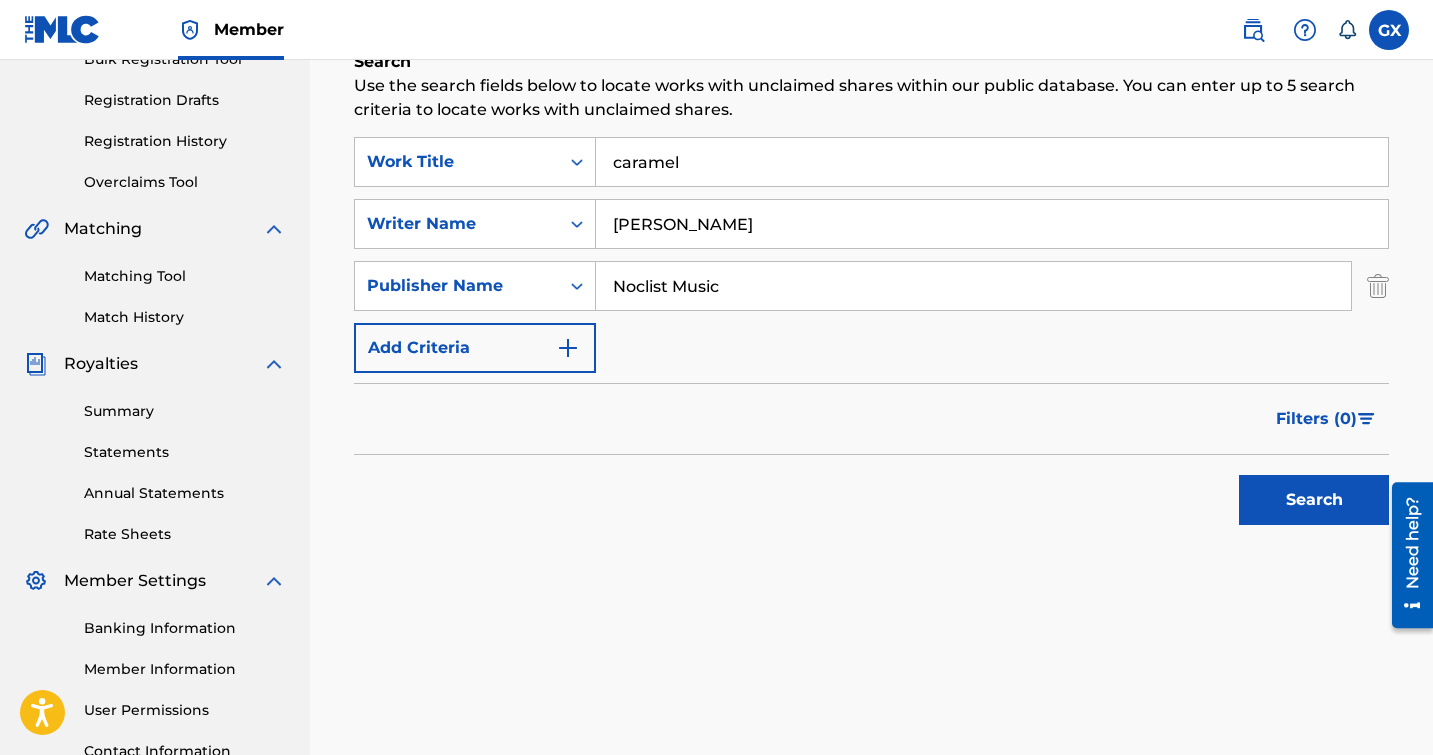 scroll, scrollTop: 322, scrollLeft: 0, axis: vertical 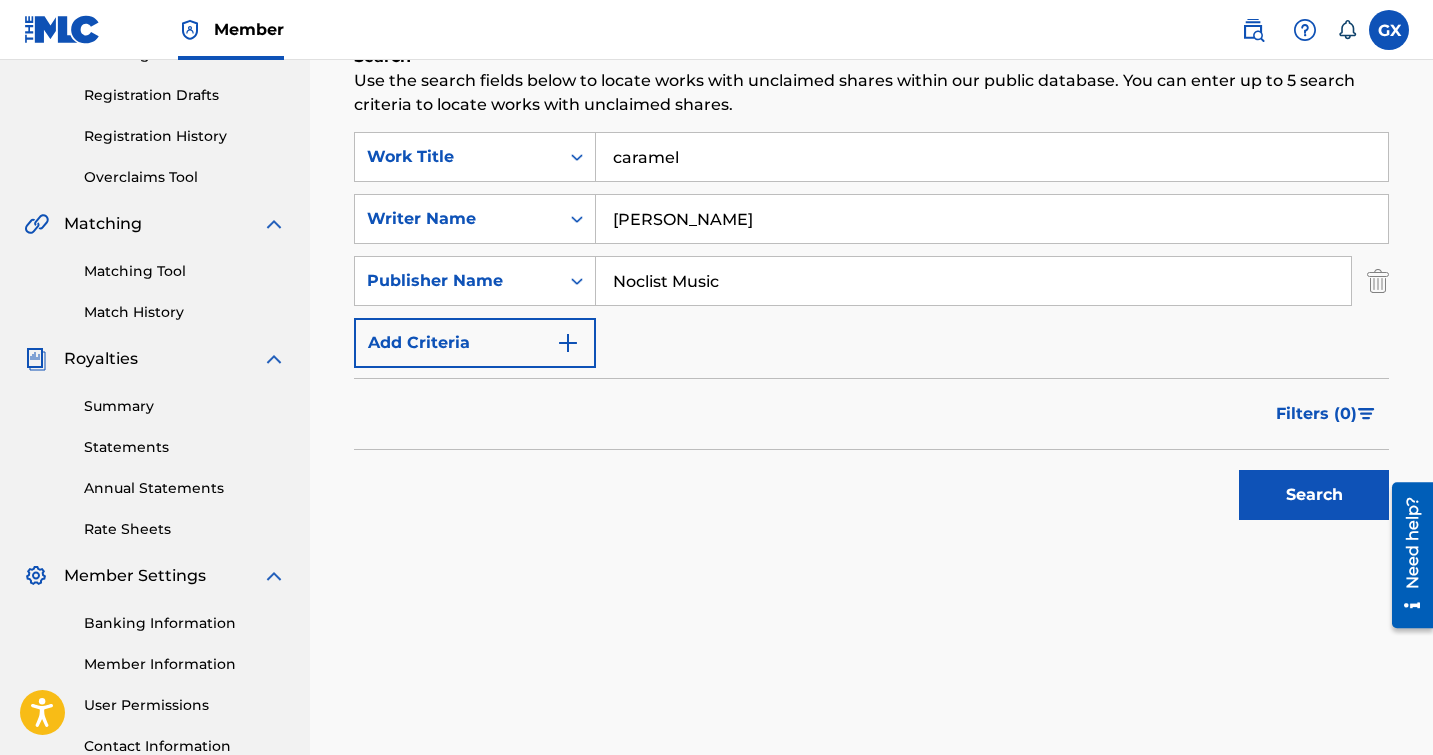 click on "Search" at bounding box center (1314, 495) 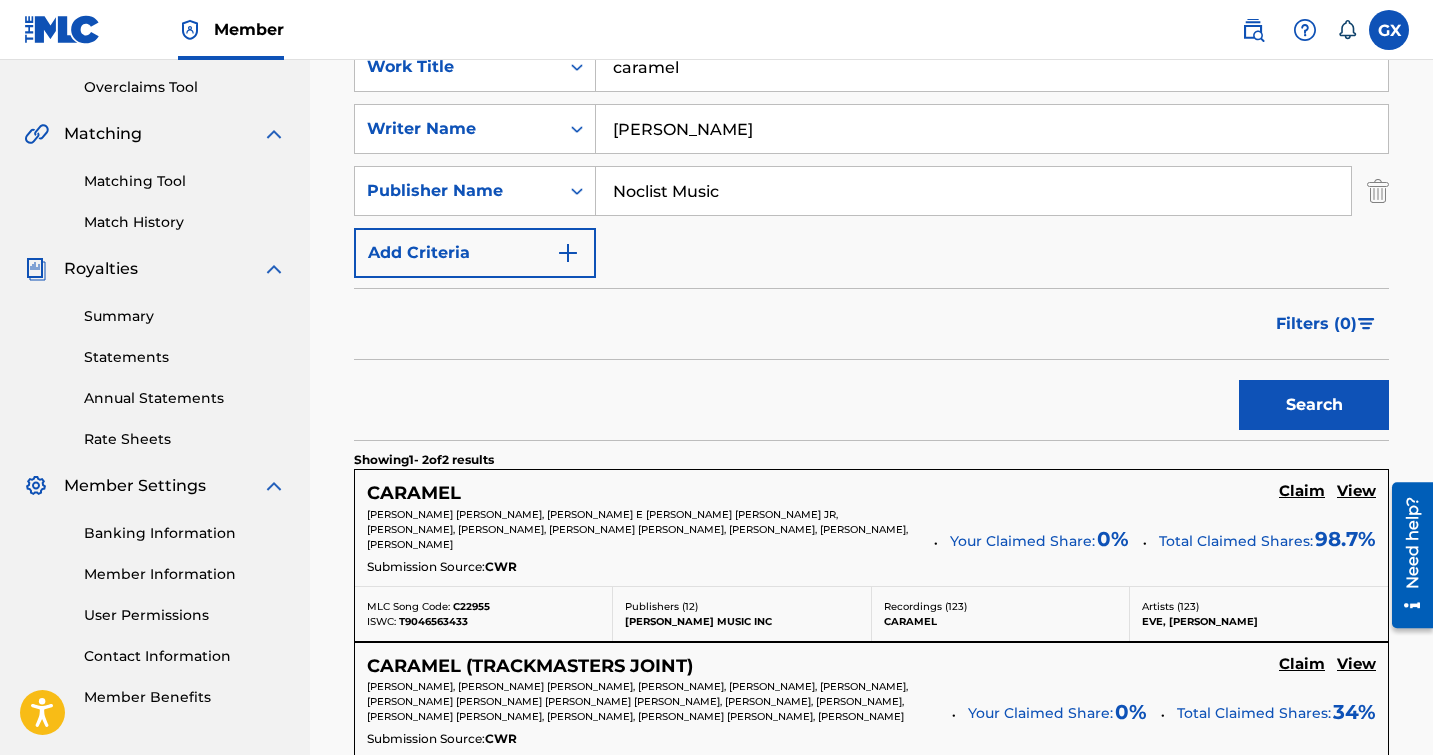 scroll, scrollTop: 420, scrollLeft: 0, axis: vertical 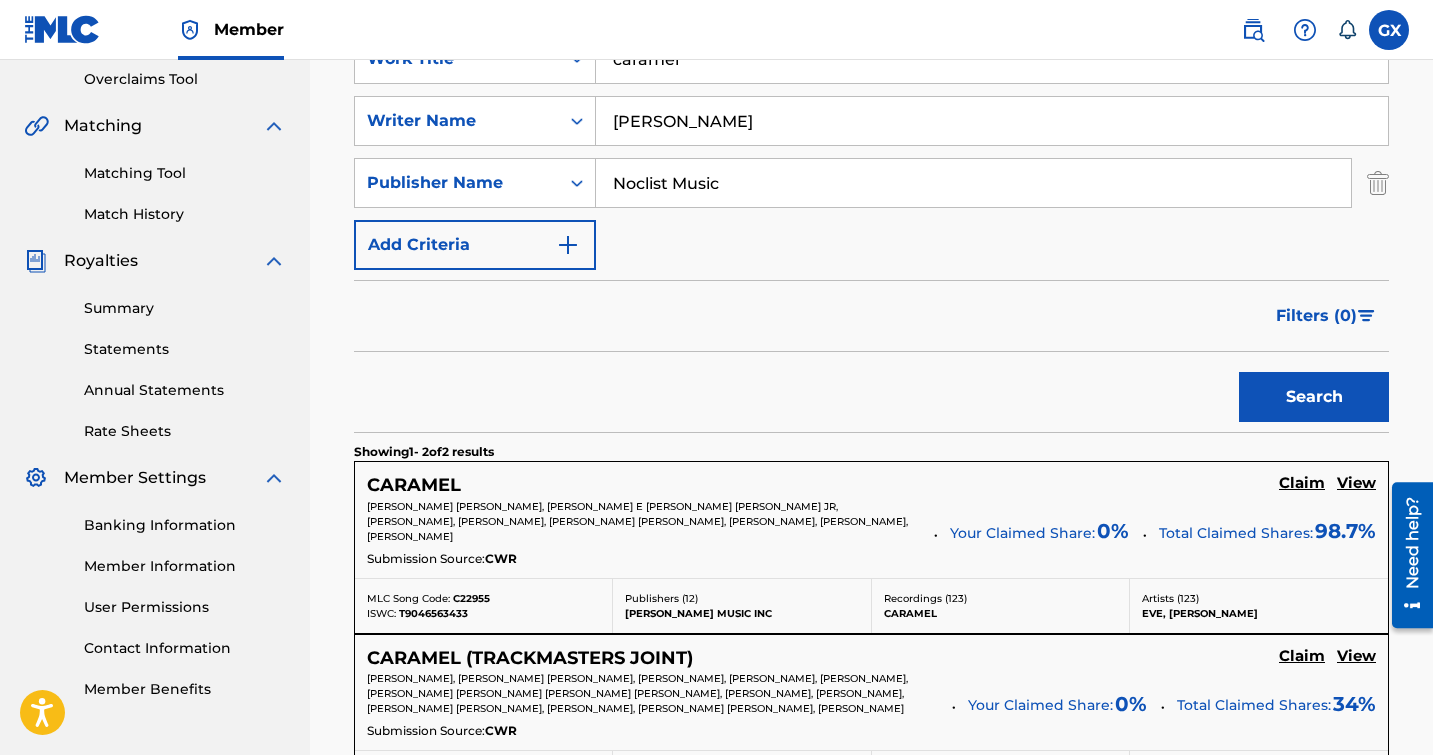 click on "Claim" at bounding box center [1302, 483] 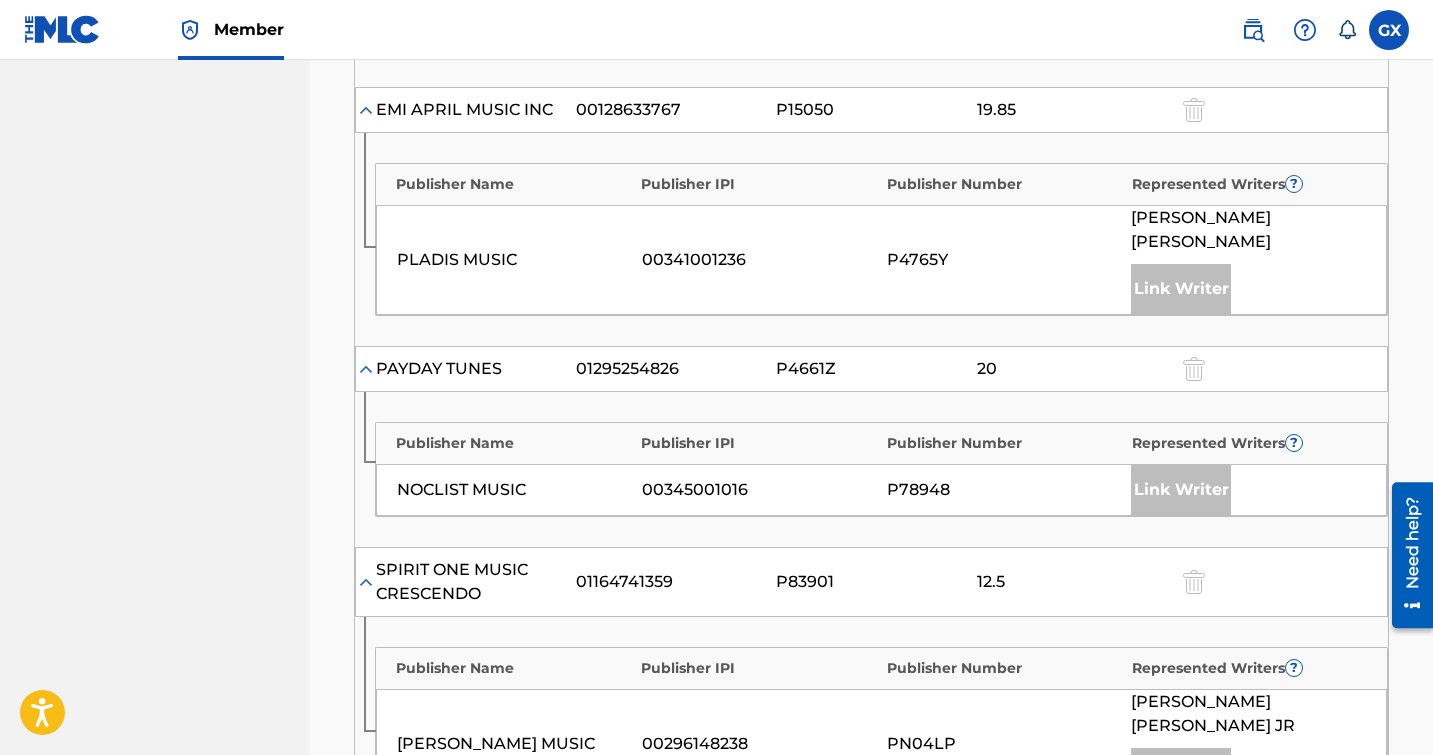 scroll, scrollTop: 1171, scrollLeft: 0, axis: vertical 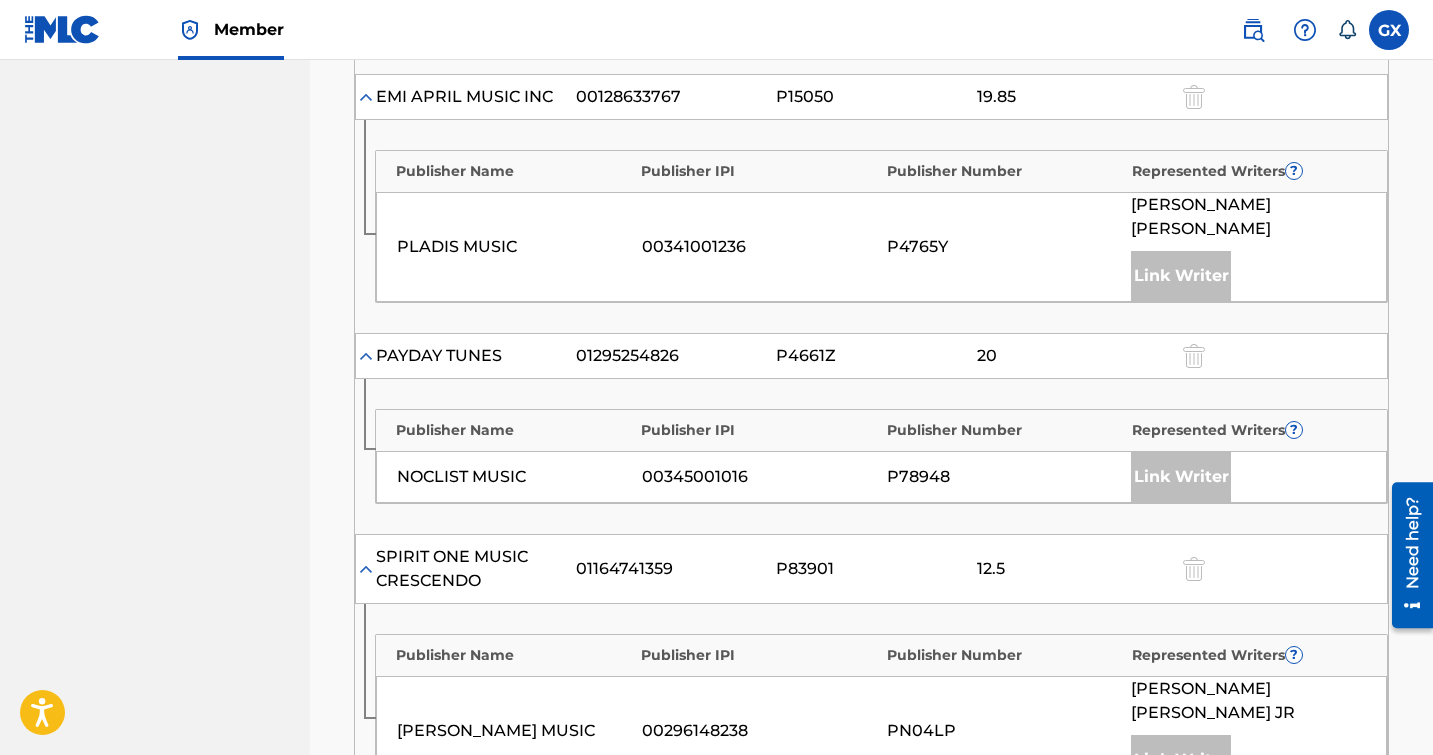 click on "Link Writer" at bounding box center (1181, 477) 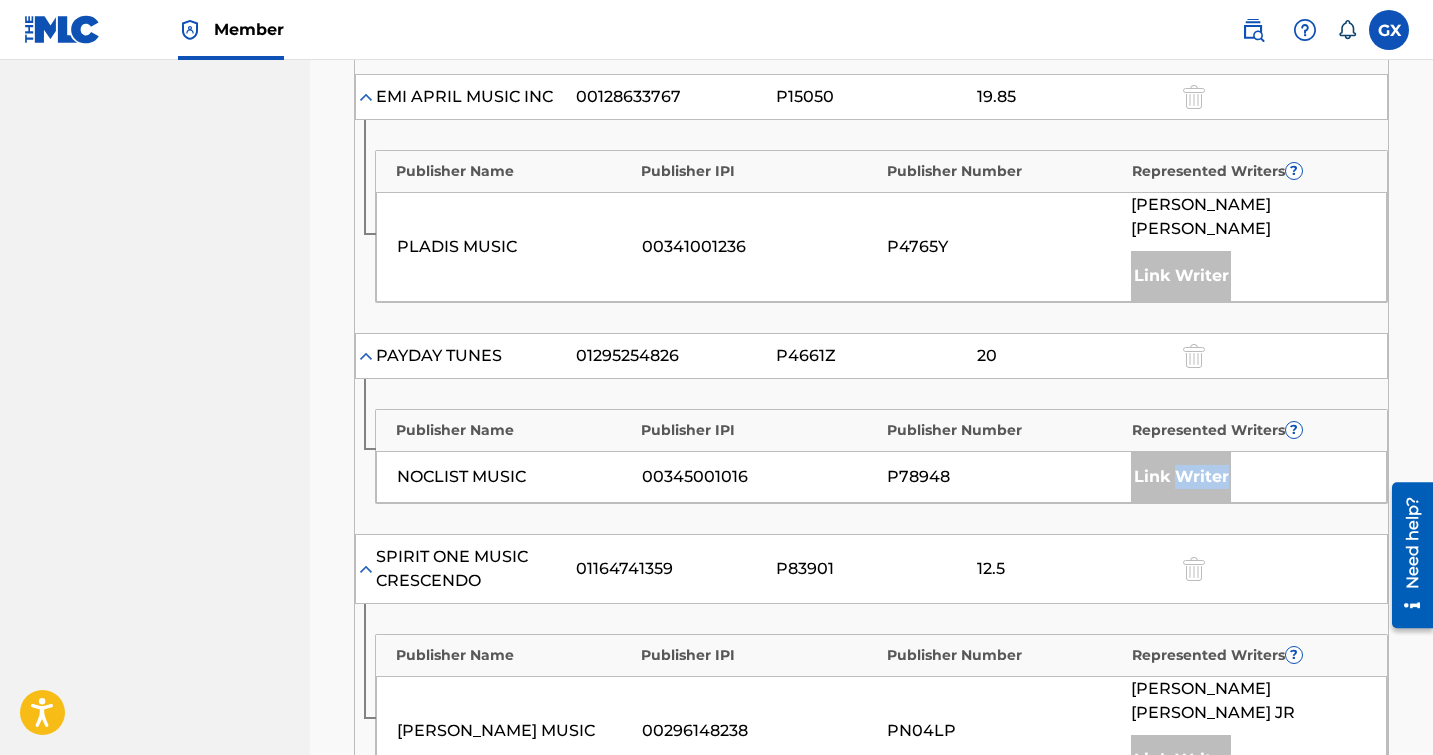 click on "Link Writer" at bounding box center (1181, 477) 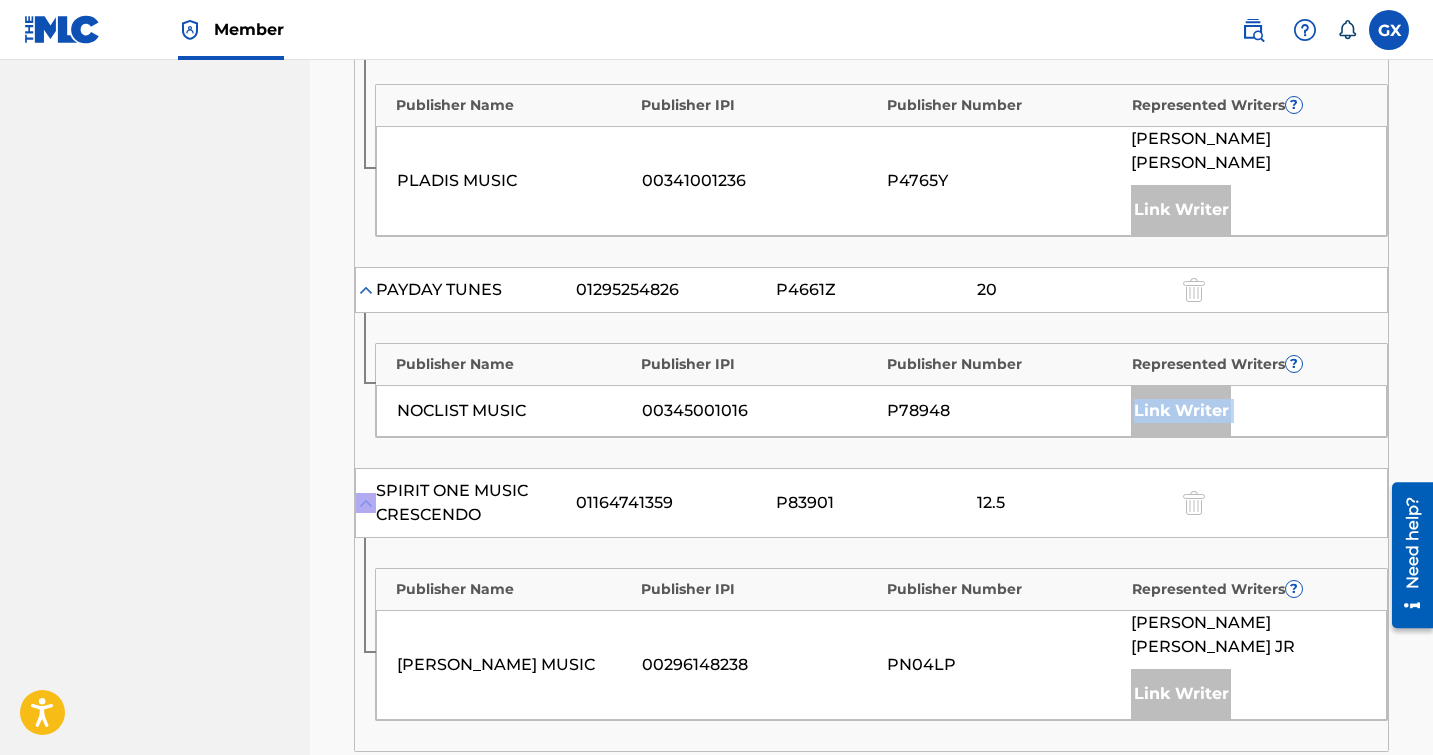 scroll, scrollTop: 1232, scrollLeft: 0, axis: vertical 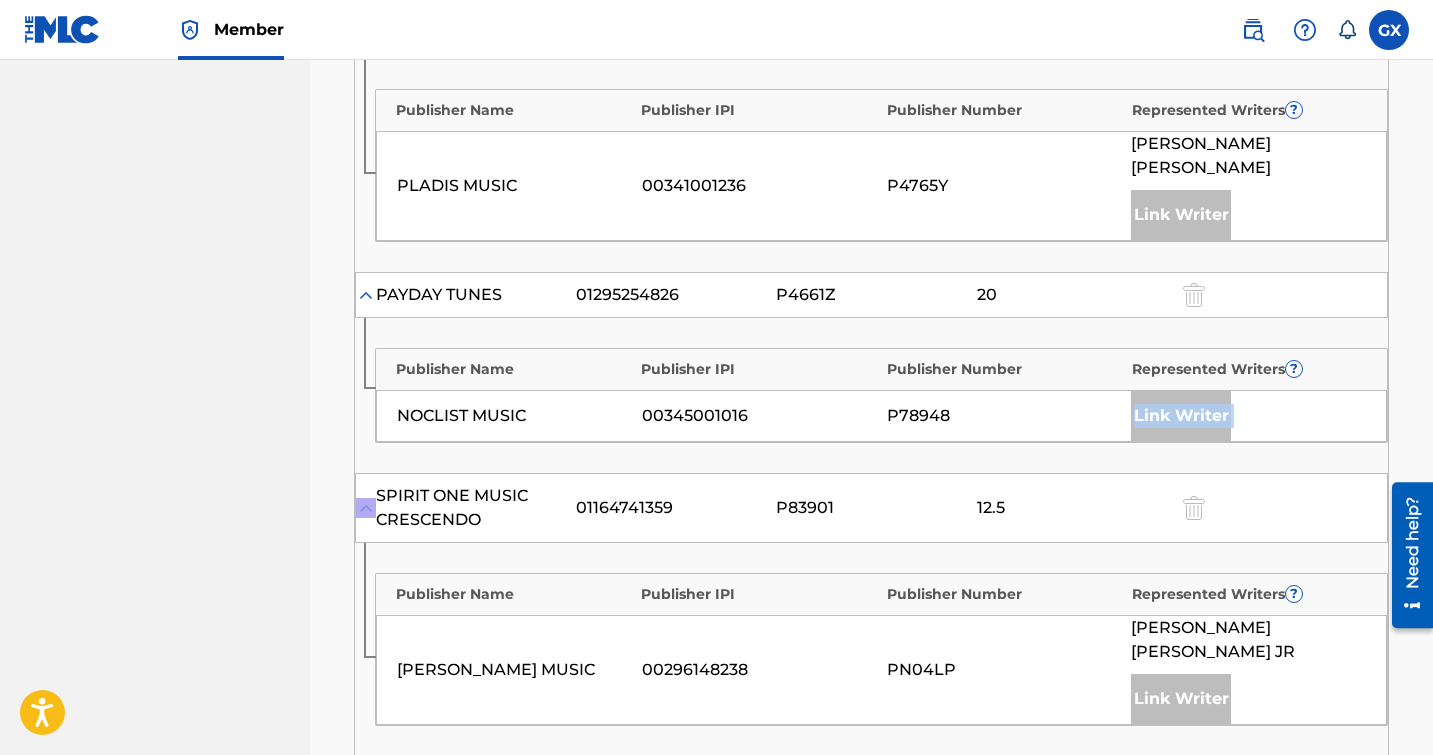 click on "Link Writer" at bounding box center (1181, 416) 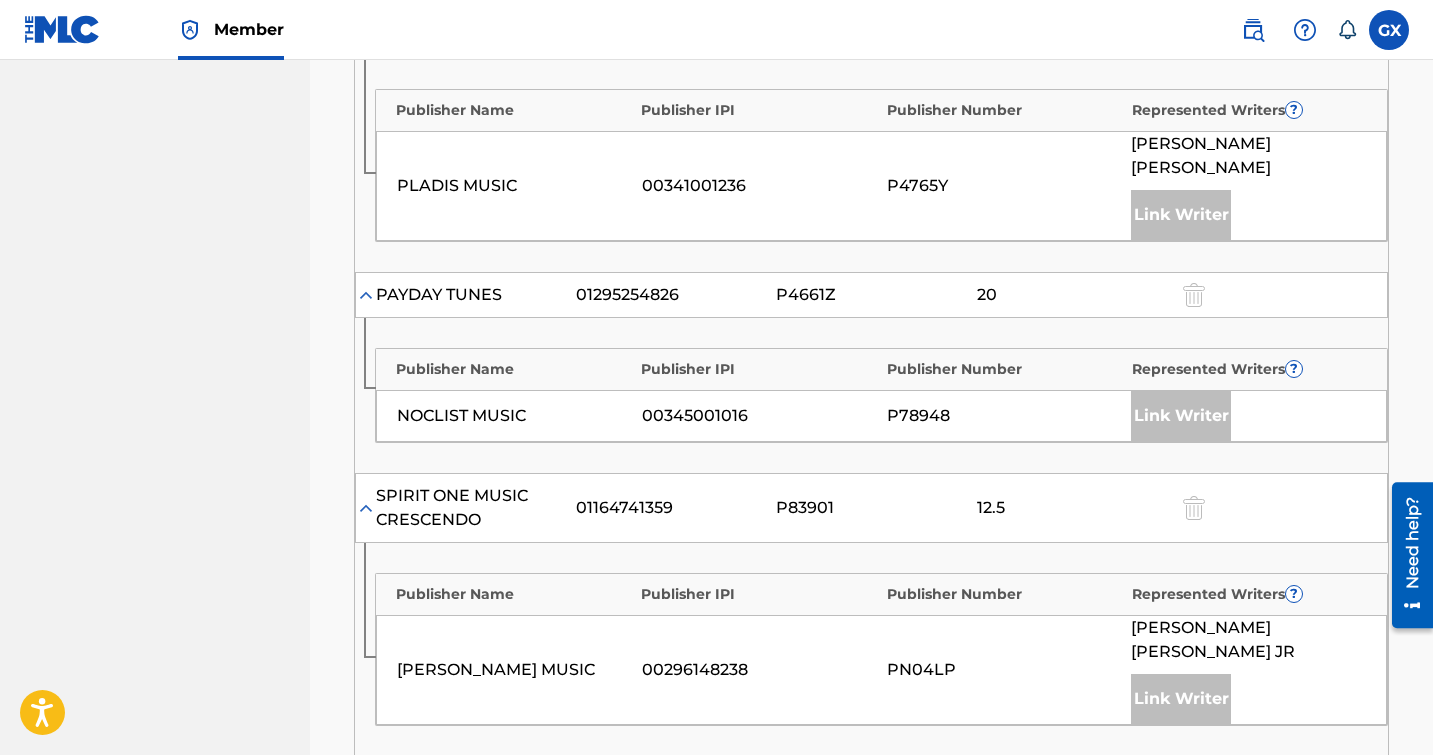 click on "Link Writer" at bounding box center [1181, 416] 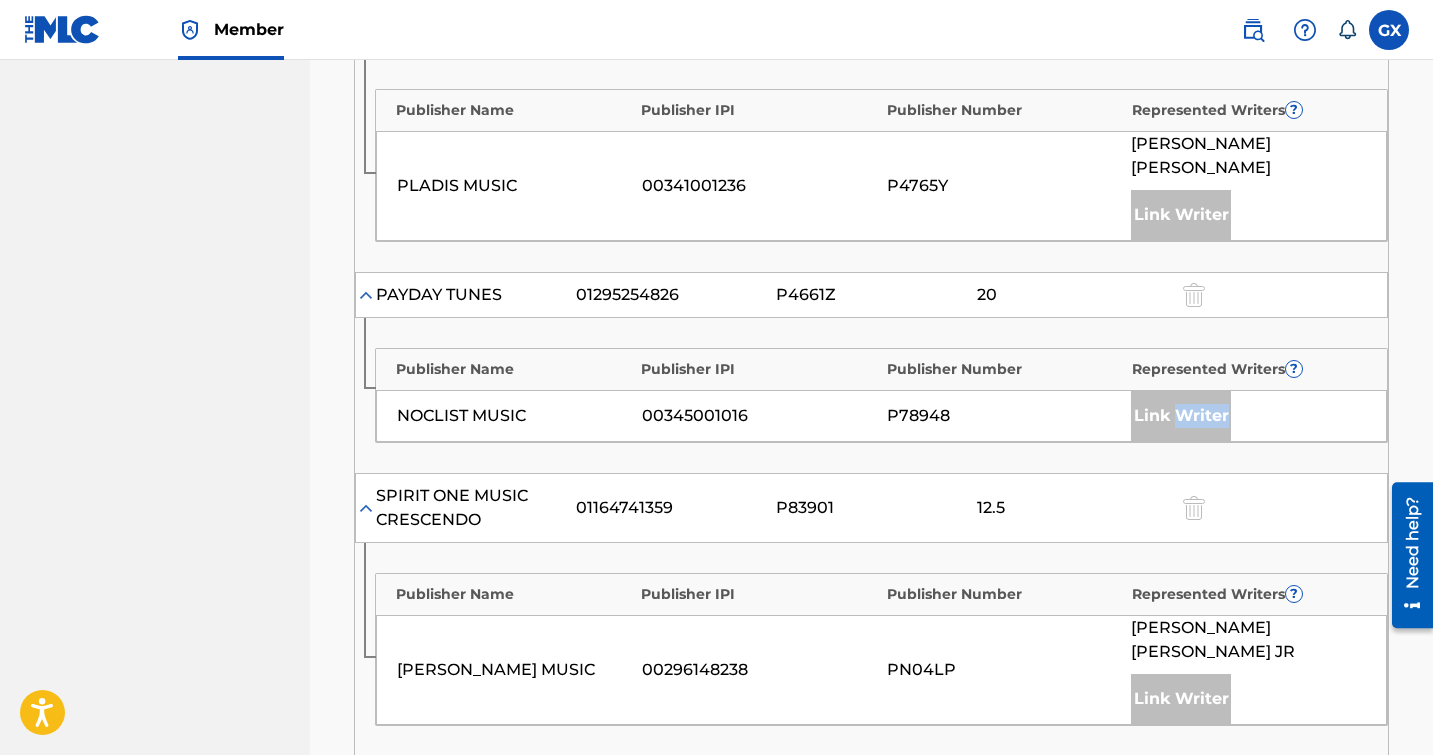 click on "Link Writer" at bounding box center [1181, 416] 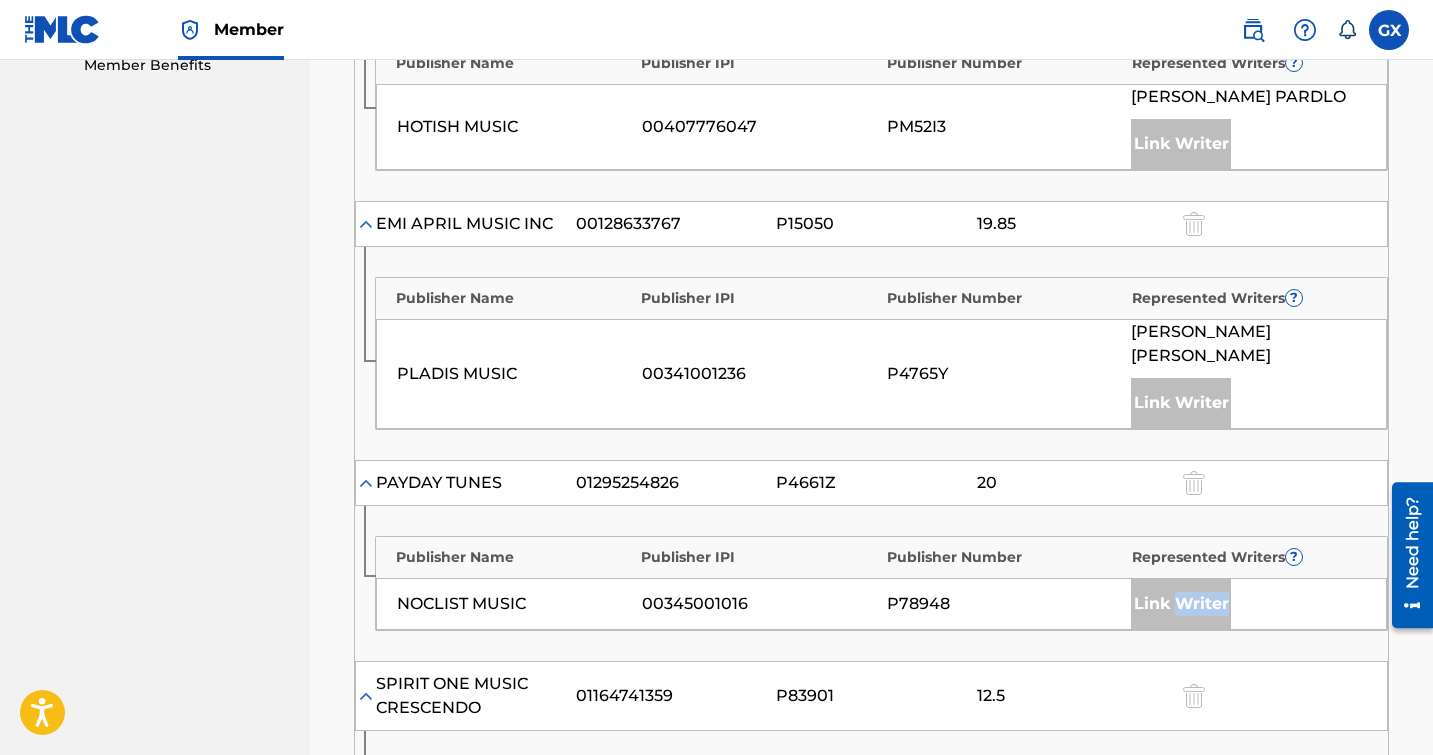scroll, scrollTop: 1046, scrollLeft: 0, axis: vertical 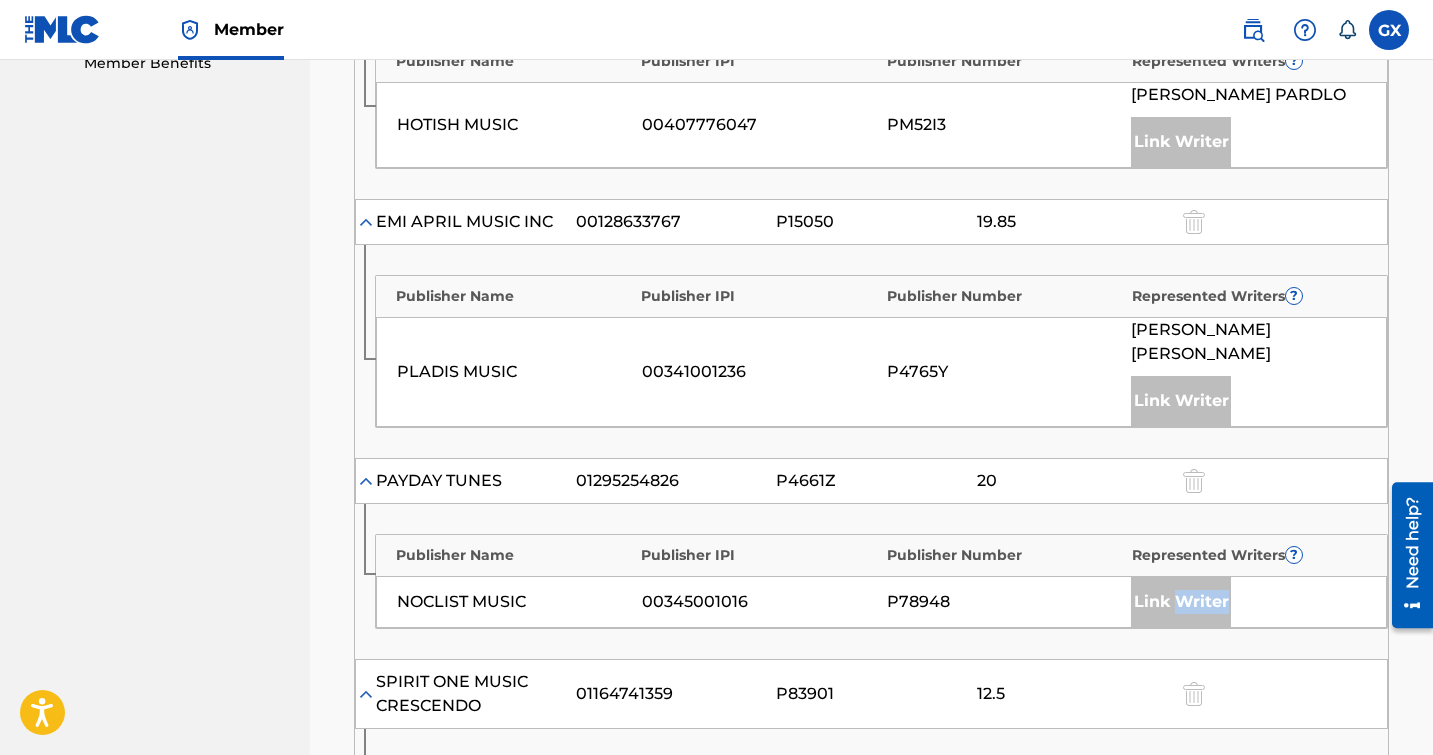 click on "Link Writer" at bounding box center (1181, 602) 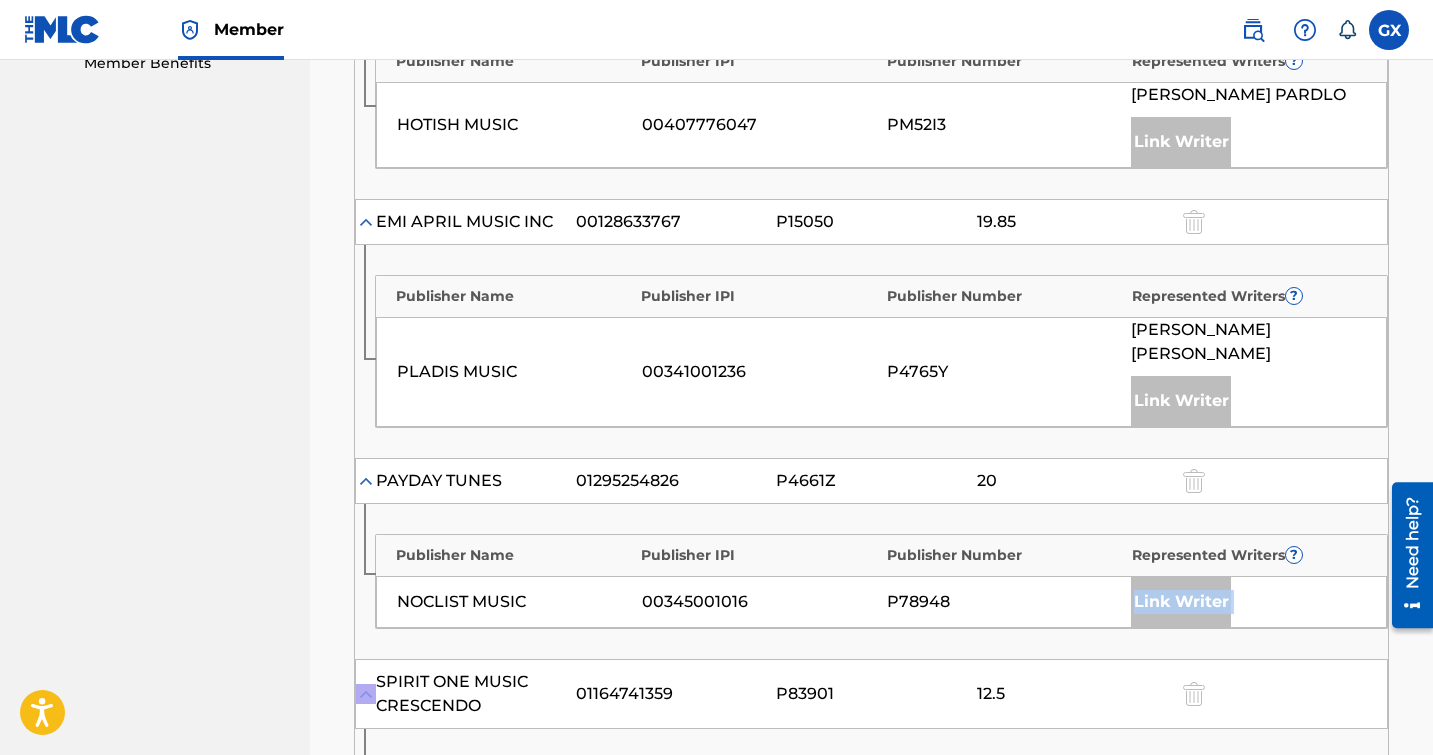 click on "Link Writer" at bounding box center (1181, 602) 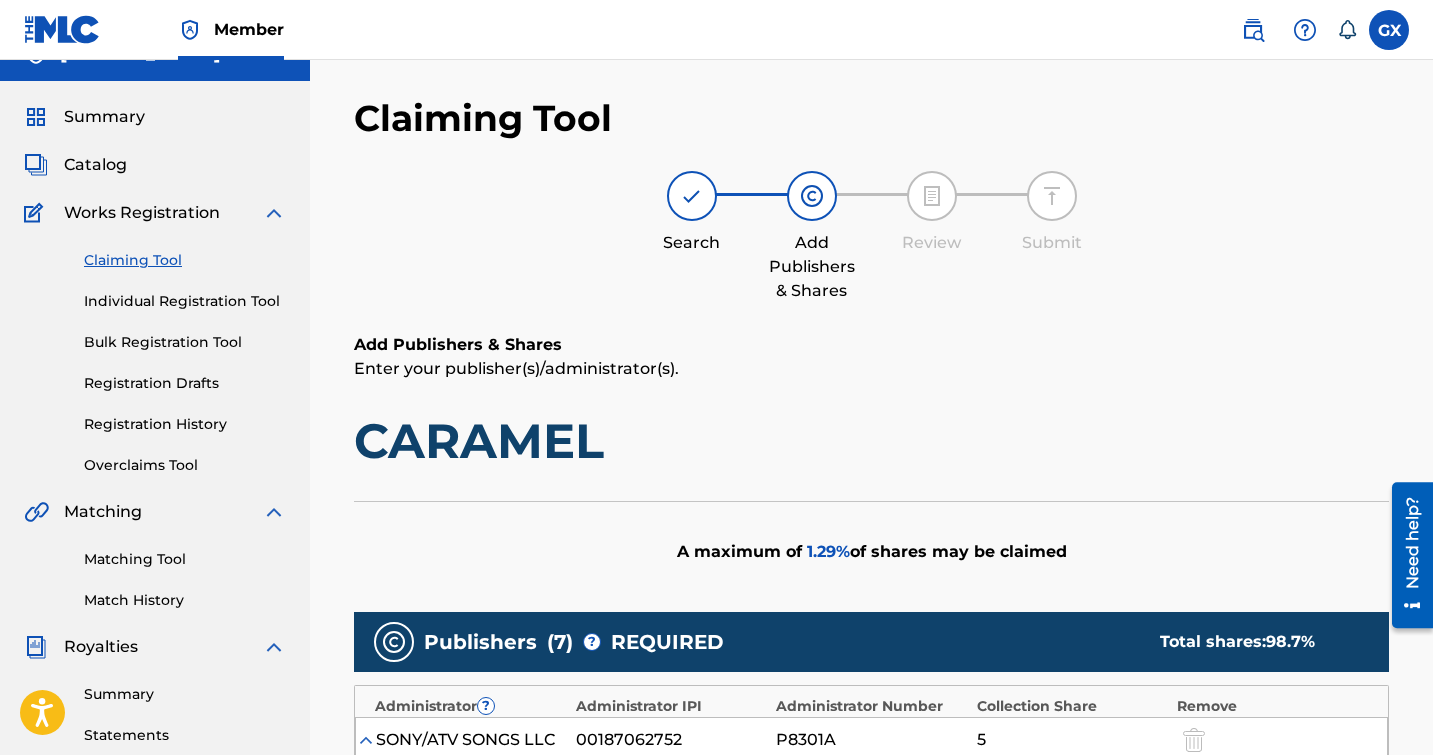 scroll, scrollTop: 35, scrollLeft: 0, axis: vertical 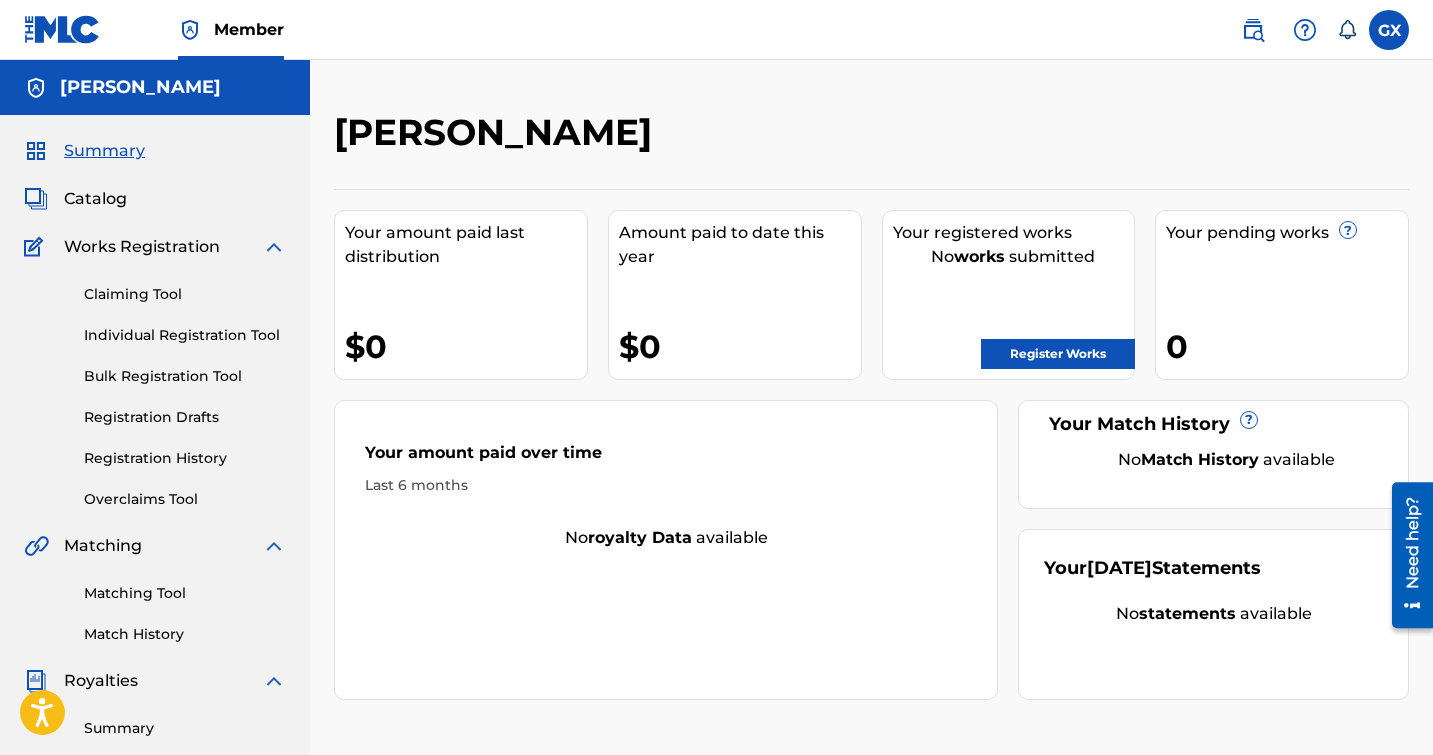 click on "Register Works" at bounding box center [1058, 354] 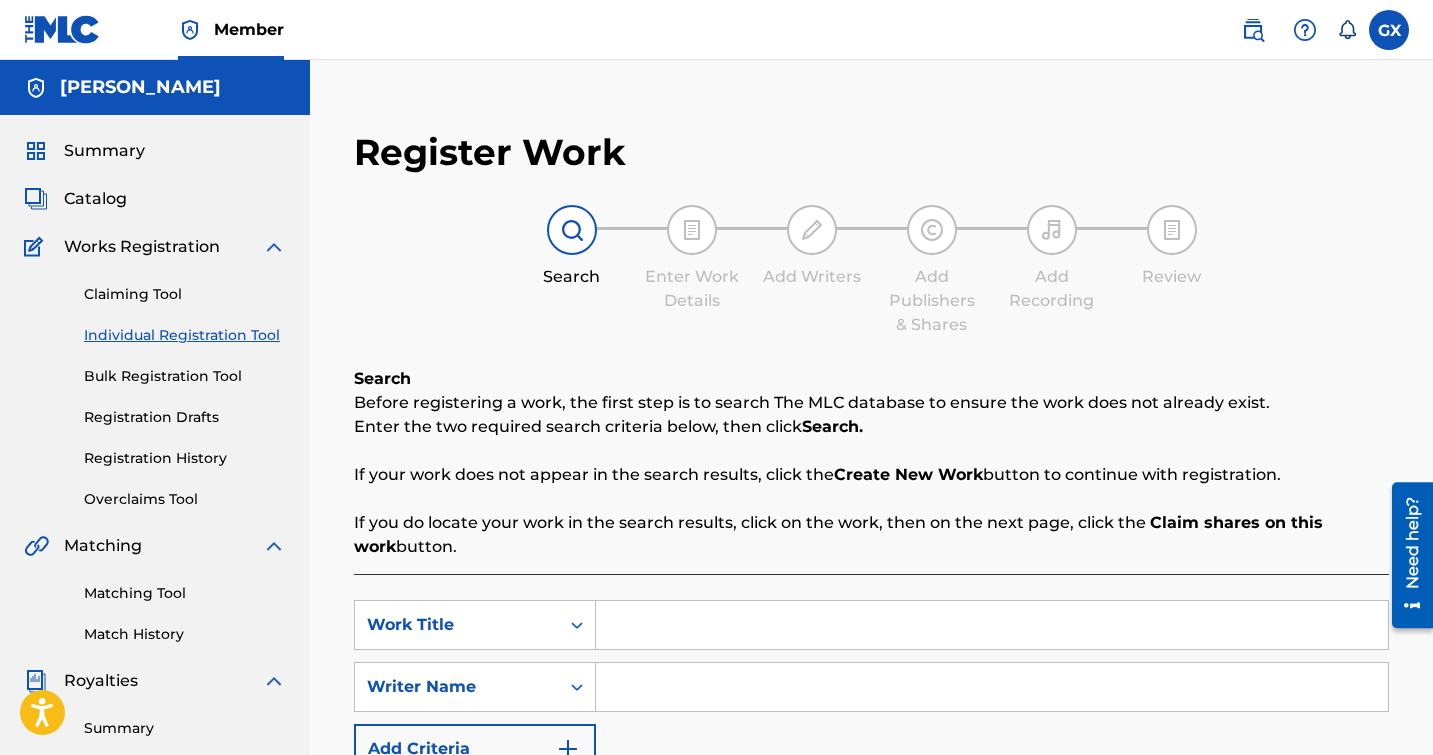 click at bounding box center (992, 625) 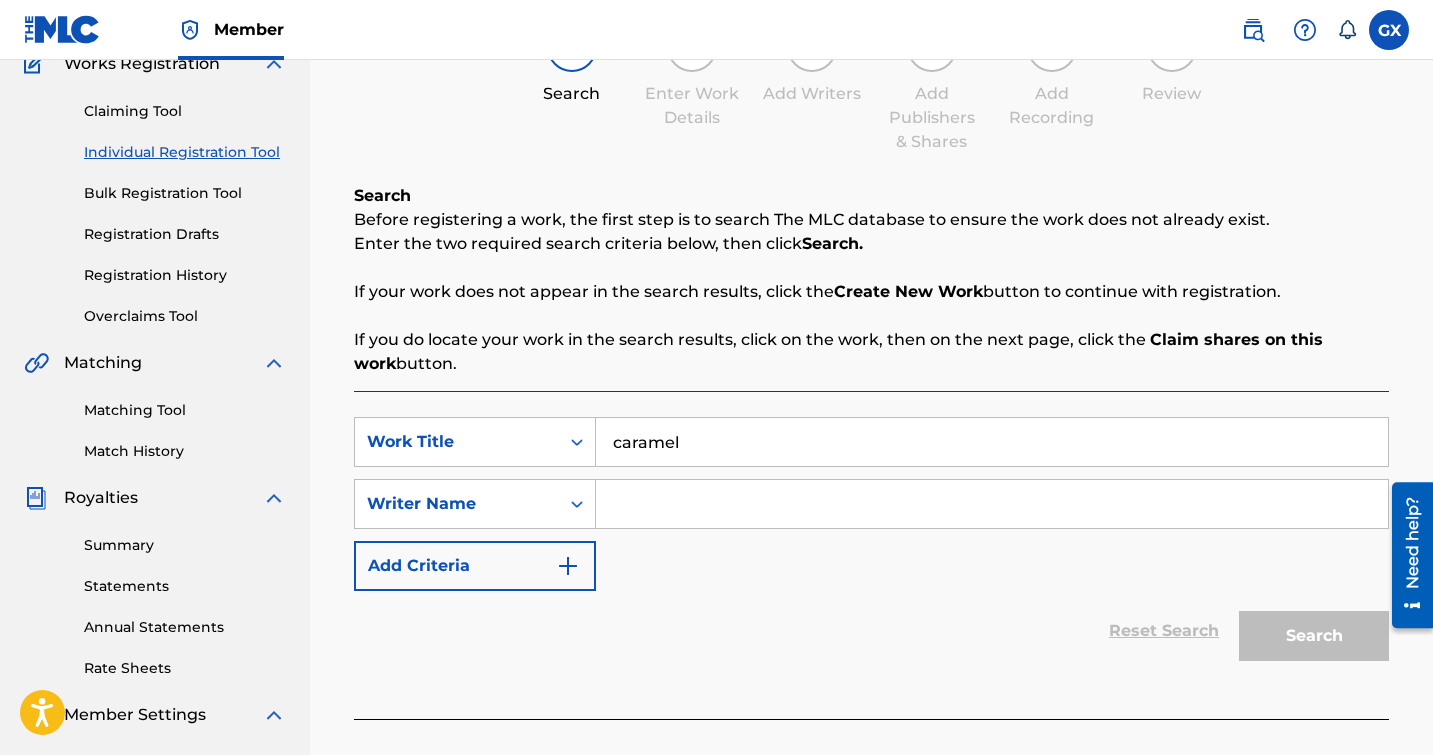 scroll, scrollTop: 220, scrollLeft: 0, axis: vertical 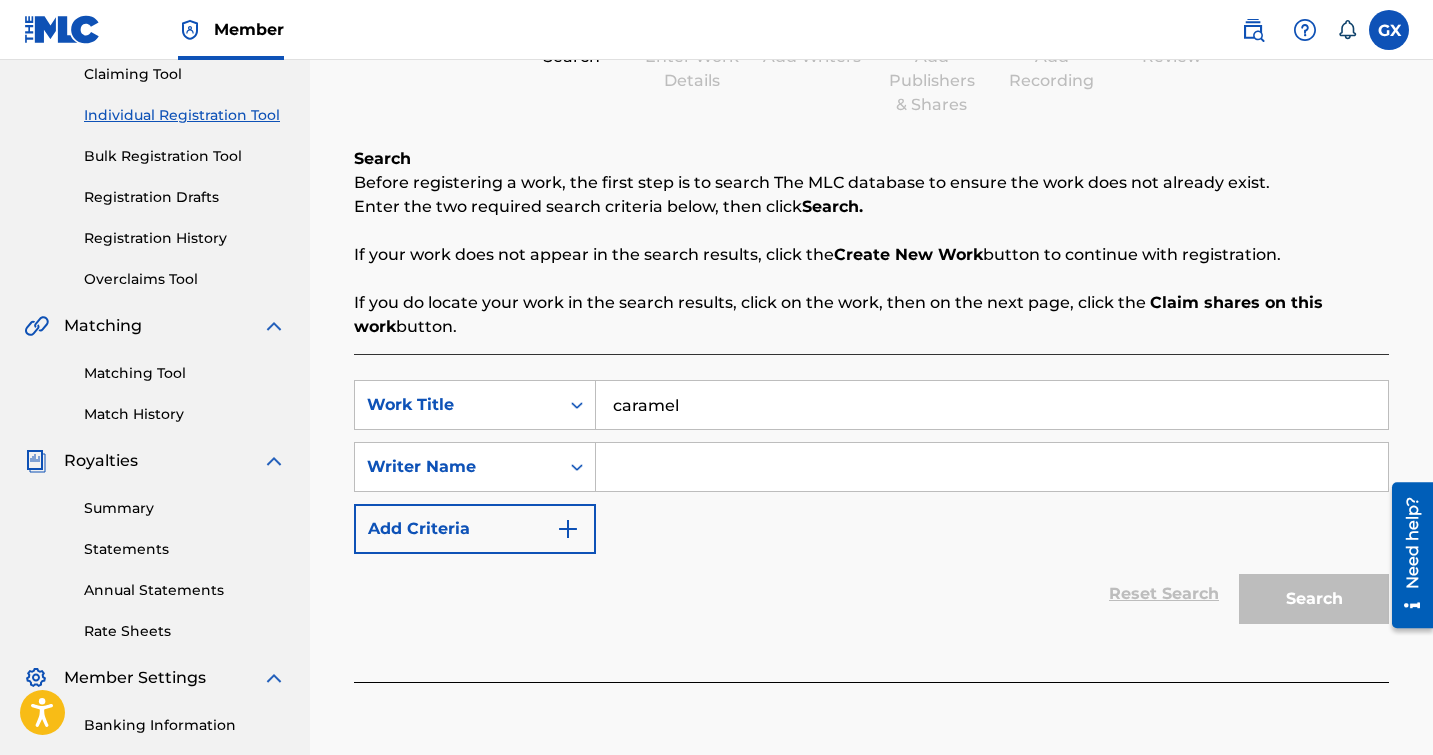 type on "caramel" 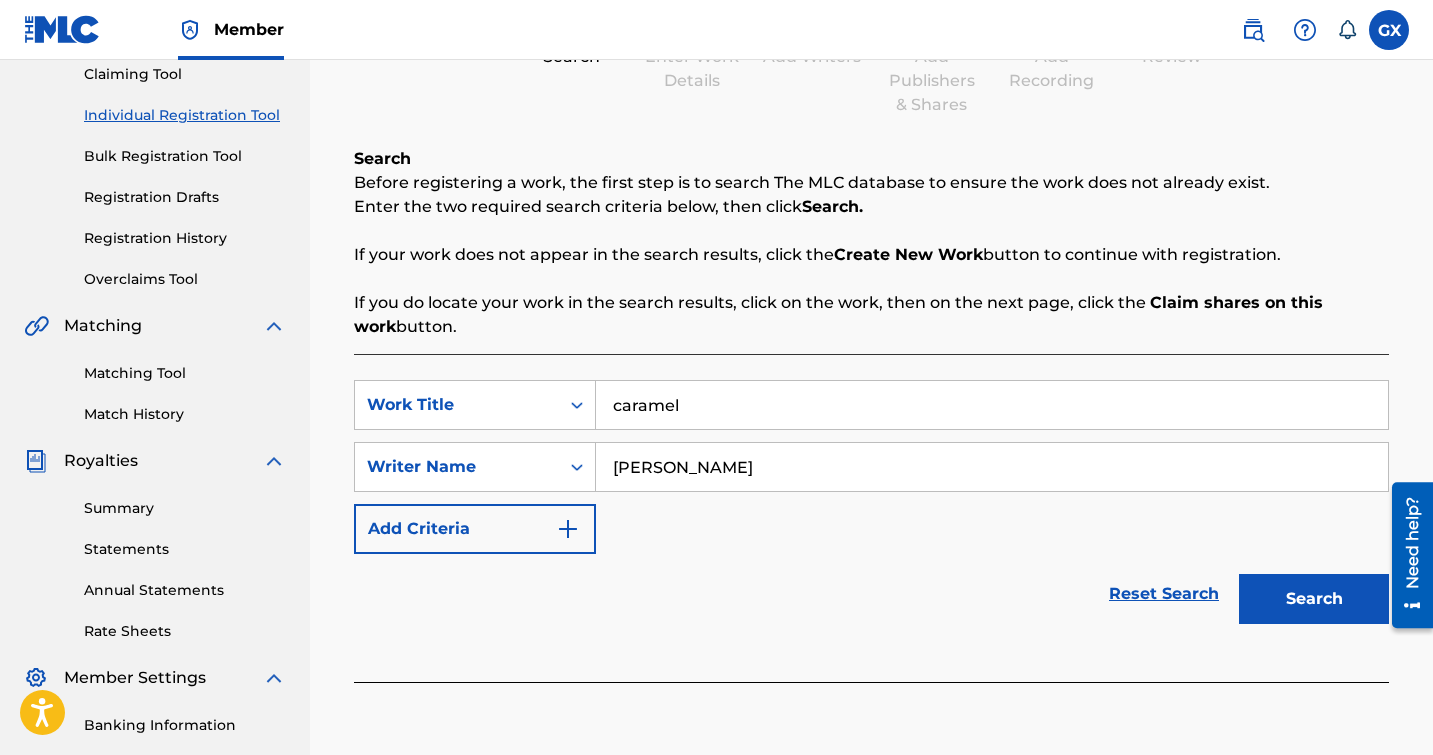 click on "Add Criteria" at bounding box center [475, 529] 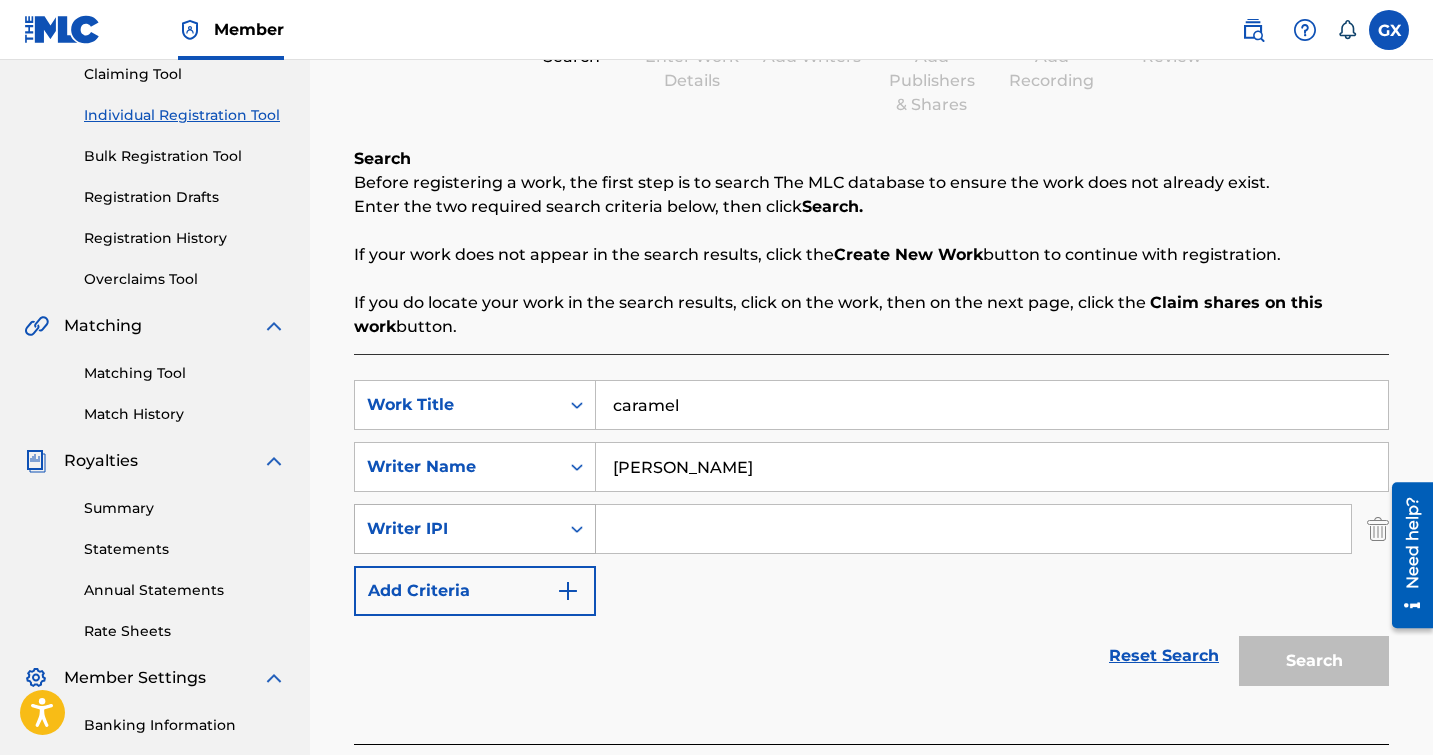 click 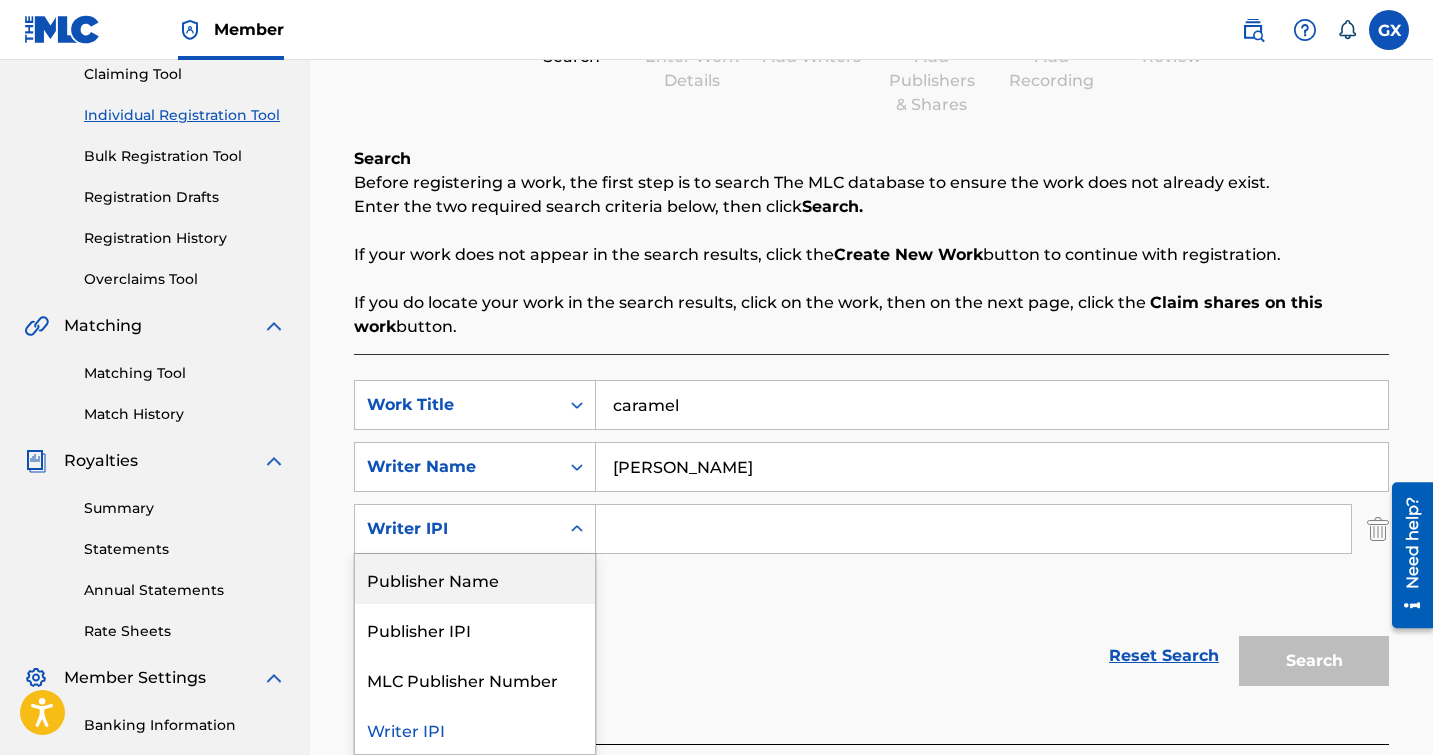 click on "Publisher Name" at bounding box center (475, 579) 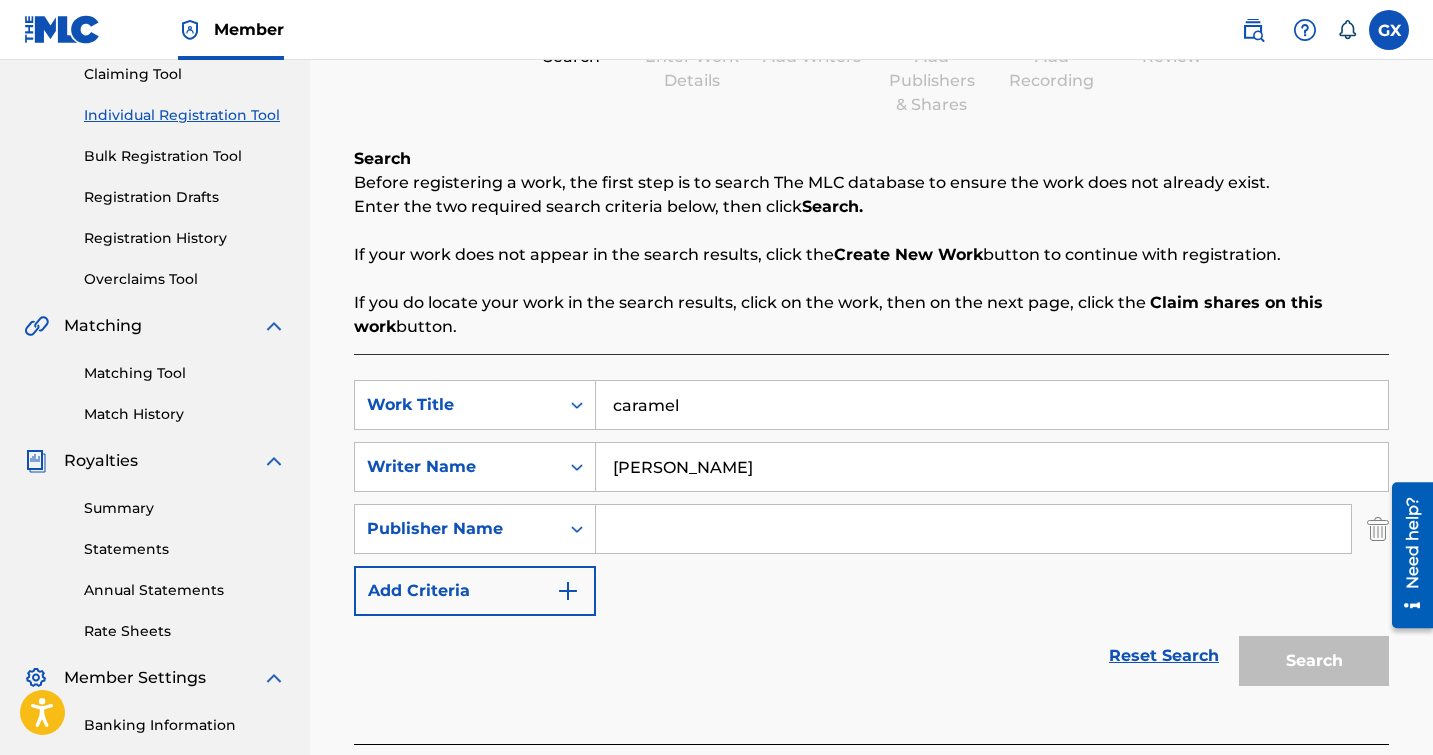 click at bounding box center [973, 529] 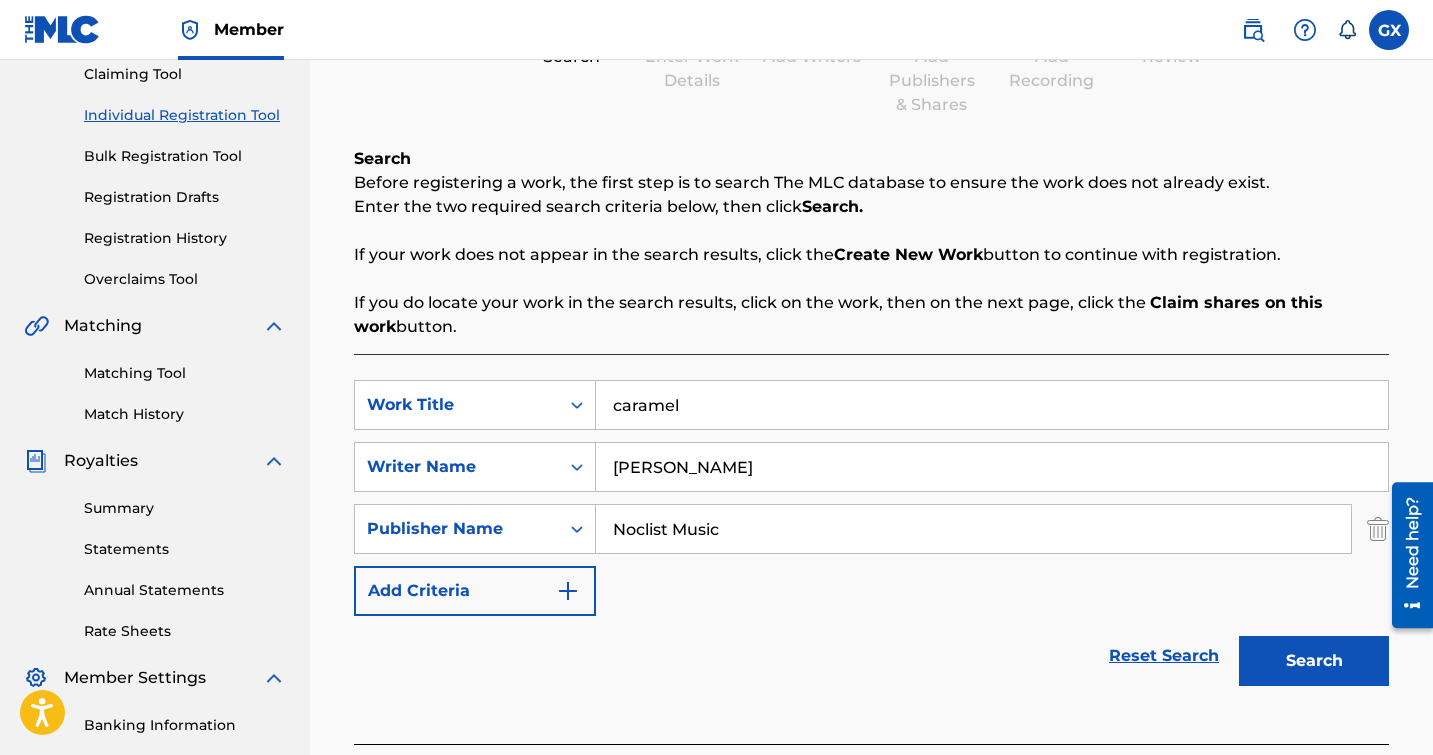 click on "Search" at bounding box center (1314, 661) 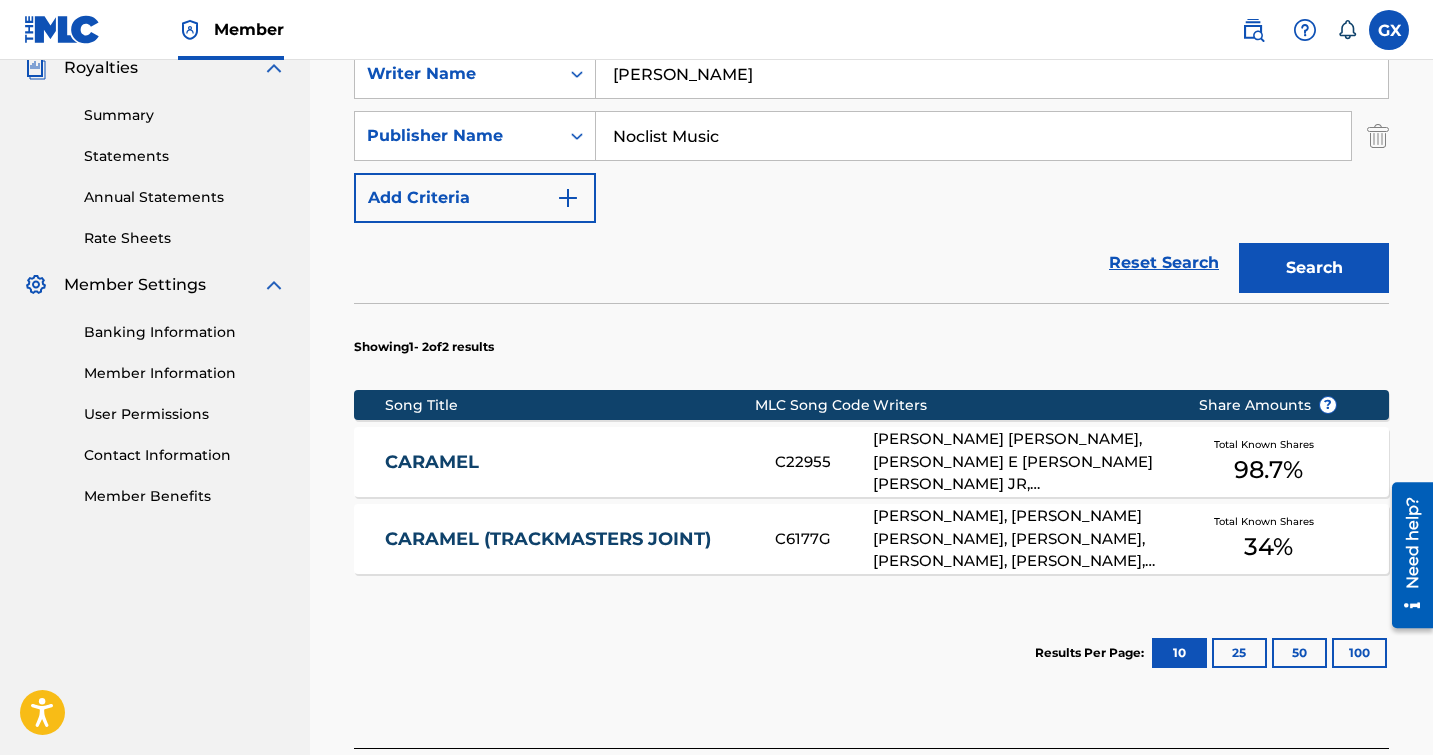 scroll, scrollTop: 619, scrollLeft: 0, axis: vertical 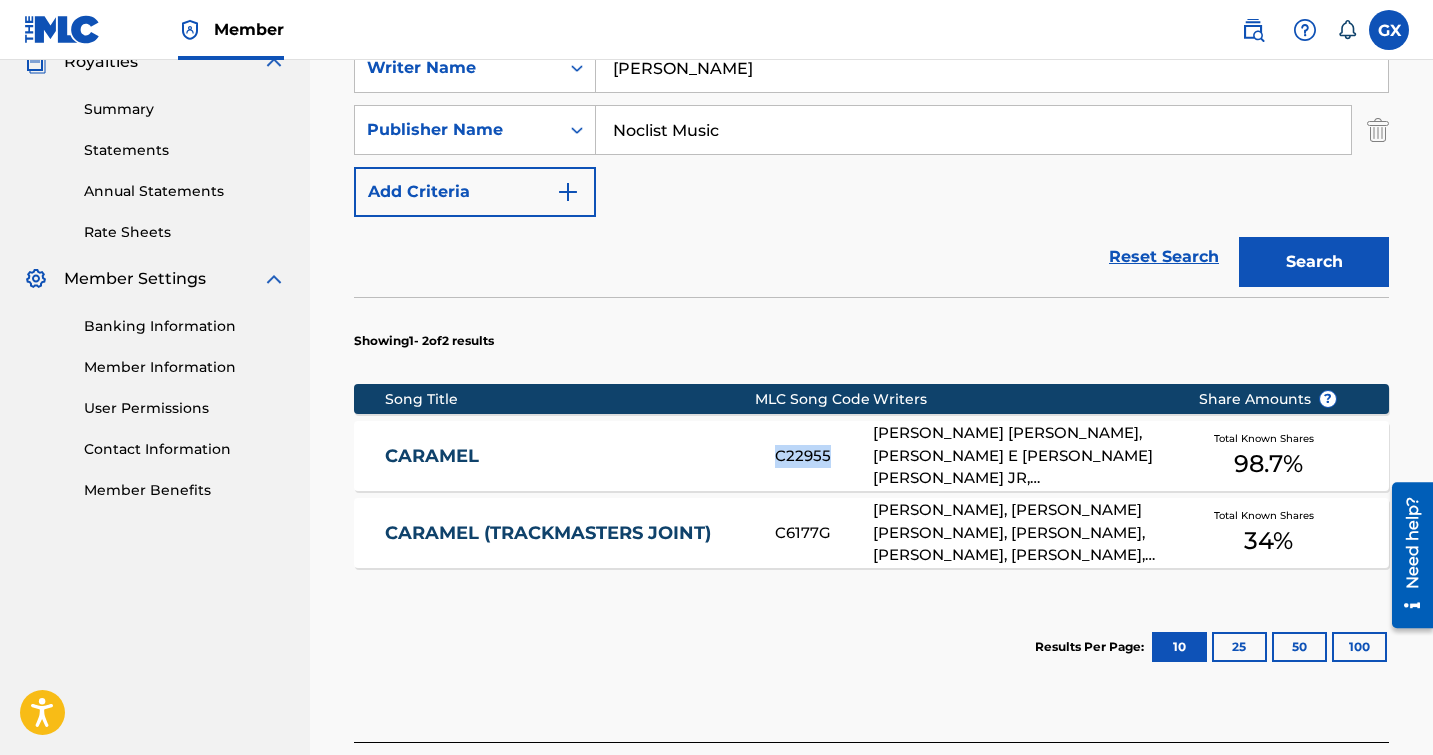 drag, startPoint x: 776, startPoint y: 457, endPoint x: 827, endPoint y: 462, distance: 51.24451 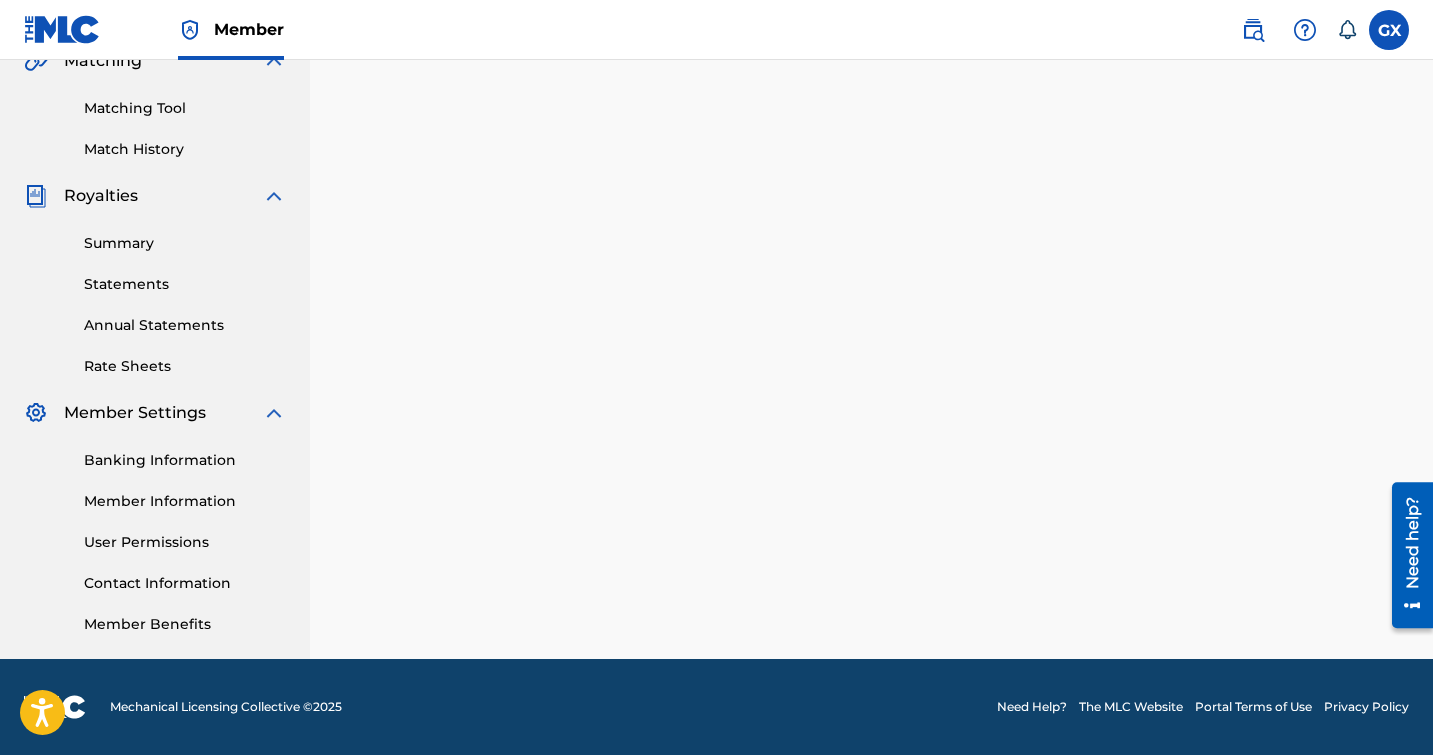 scroll, scrollTop: 0, scrollLeft: 0, axis: both 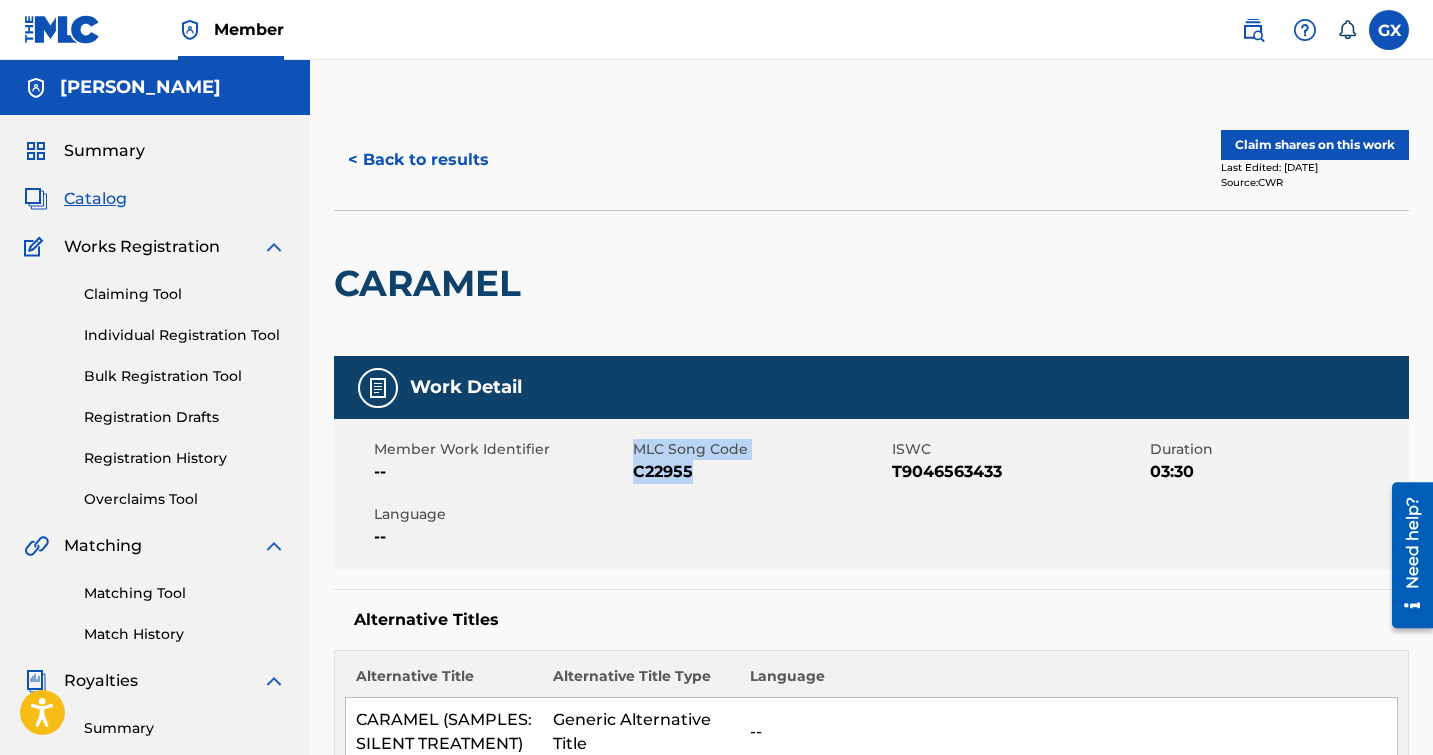 drag, startPoint x: 693, startPoint y: 471, endPoint x: 625, endPoint y: 470, distance: 68.007355 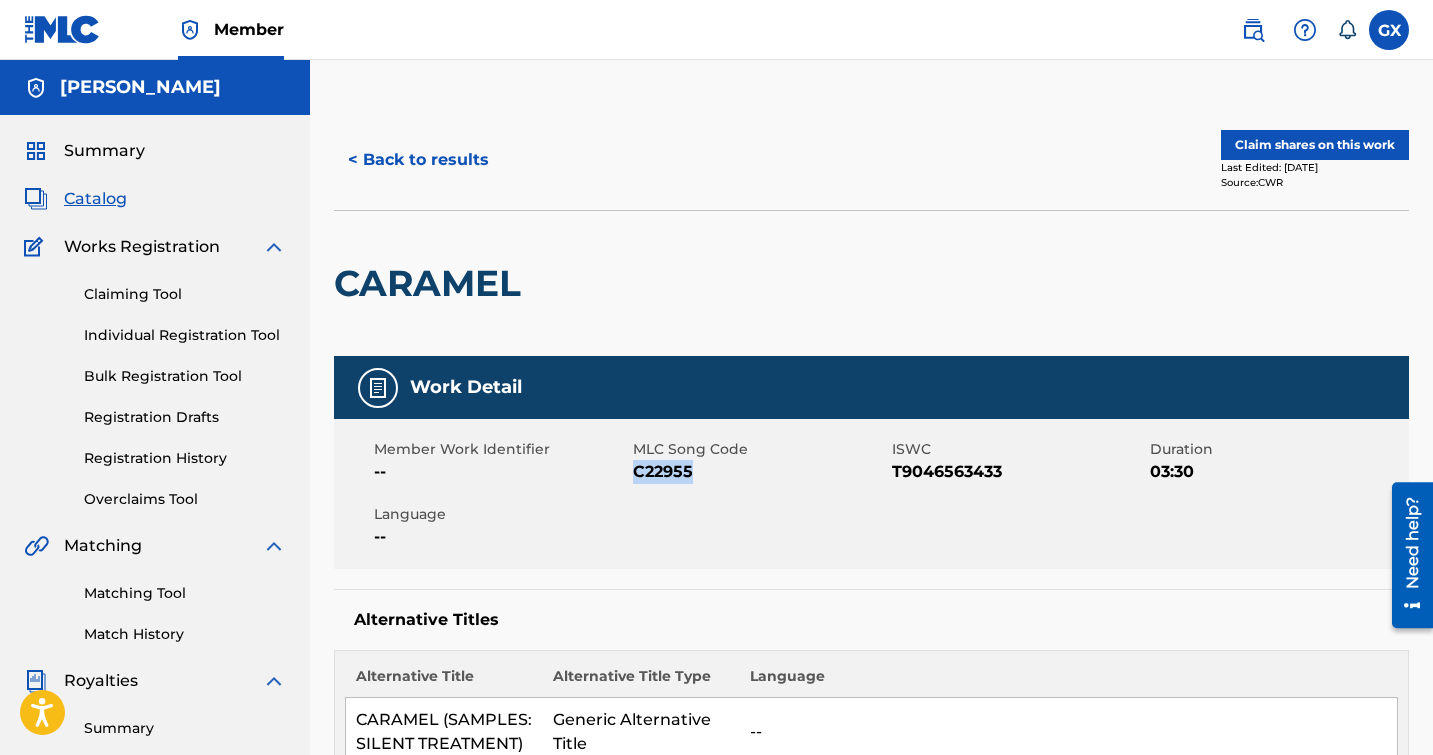 drag, startPoint x: 703, startPoint y: 467, endPoint x: 634, endPoint y: 475, distance: 69.46222 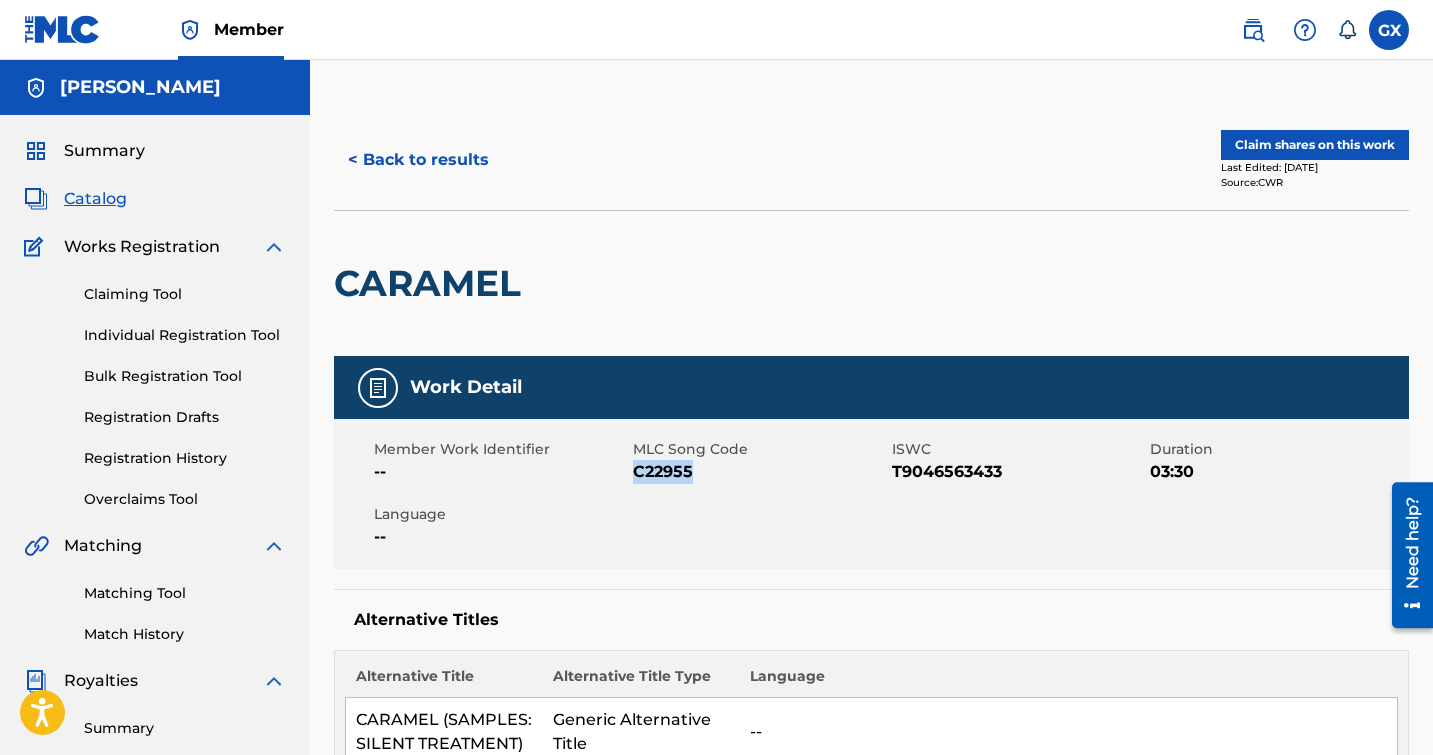 copy on "C22955" 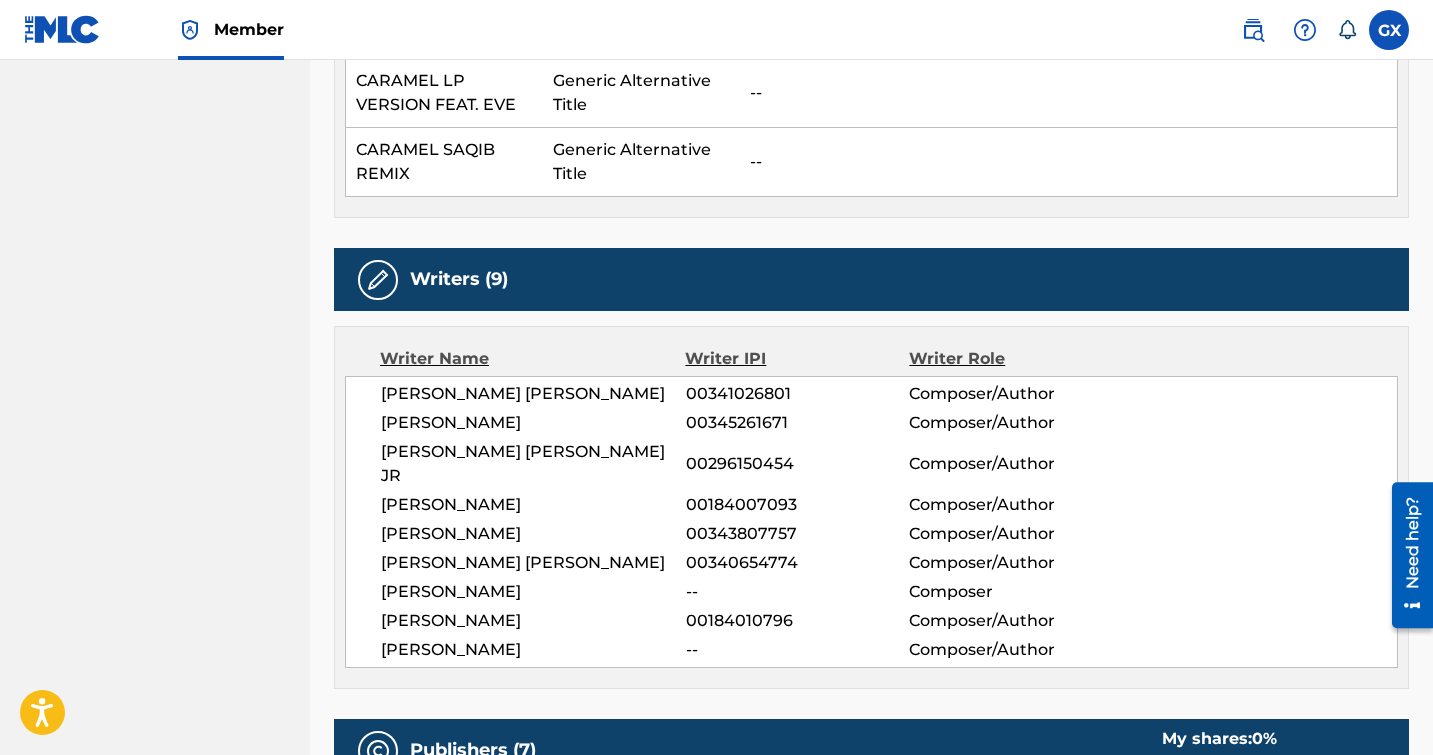scroll, scrollTop: 1188, scrollLeft: 0, axis: vertical 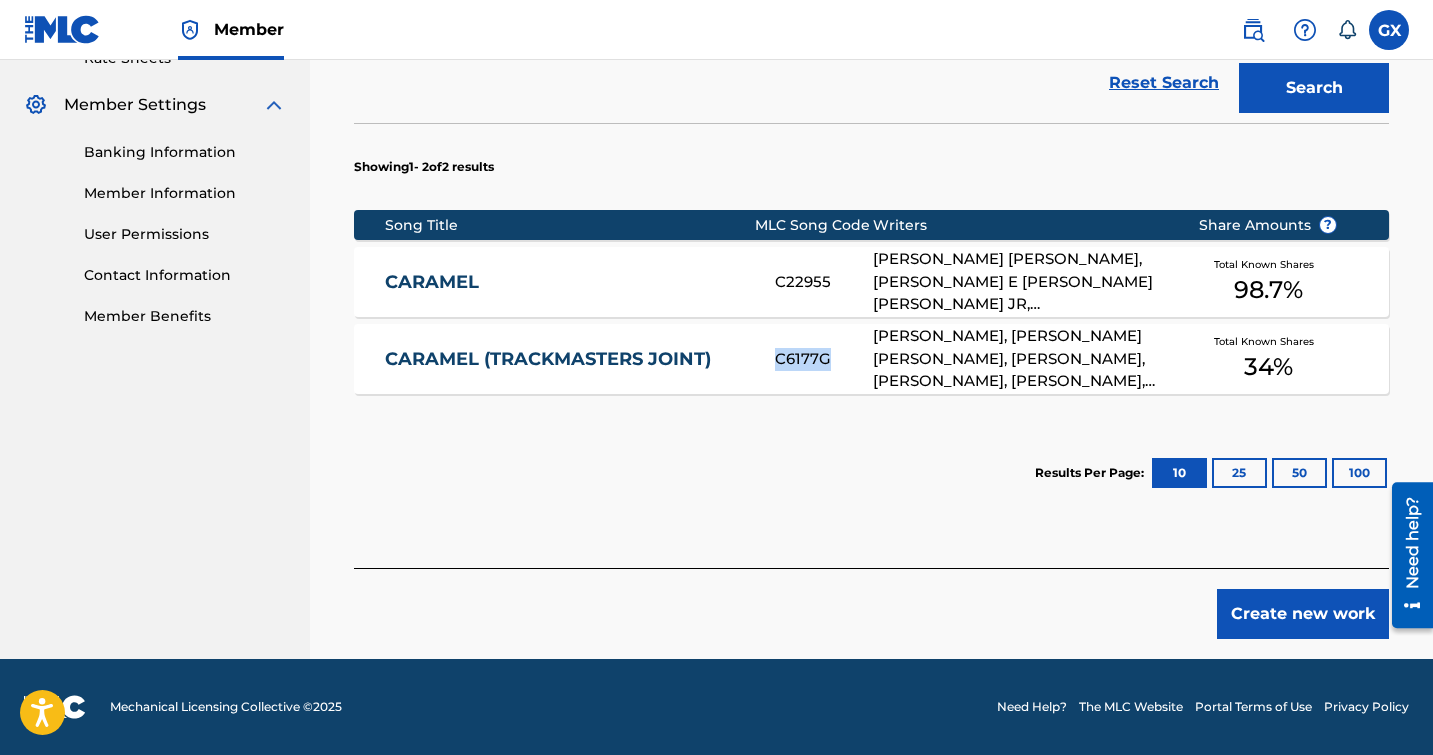 drag, startPoint x: 837, startPoint y: 361, endPoint x: 770, endPoint y: 360, distance: 67.00746 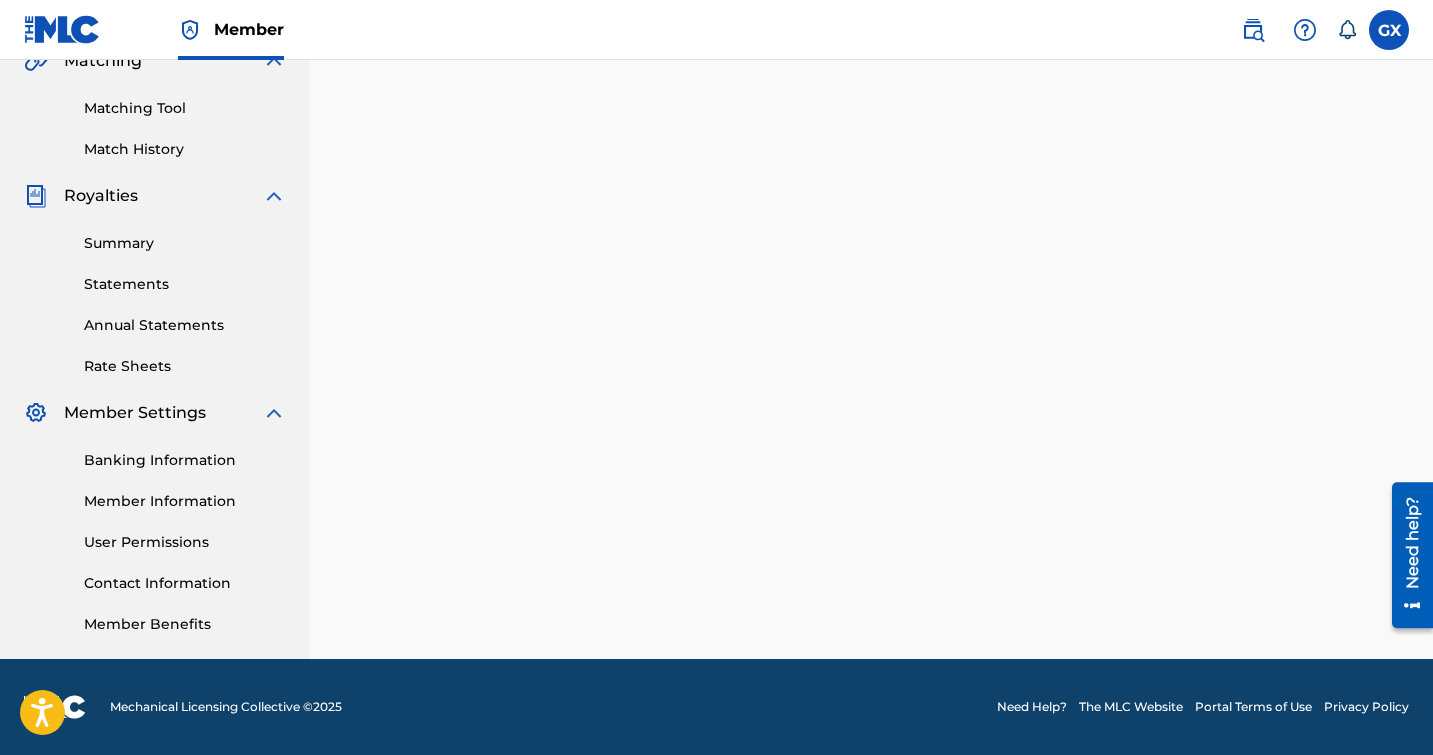 scroll, scrollTop: 0, scrollLeft: 0, axis: both 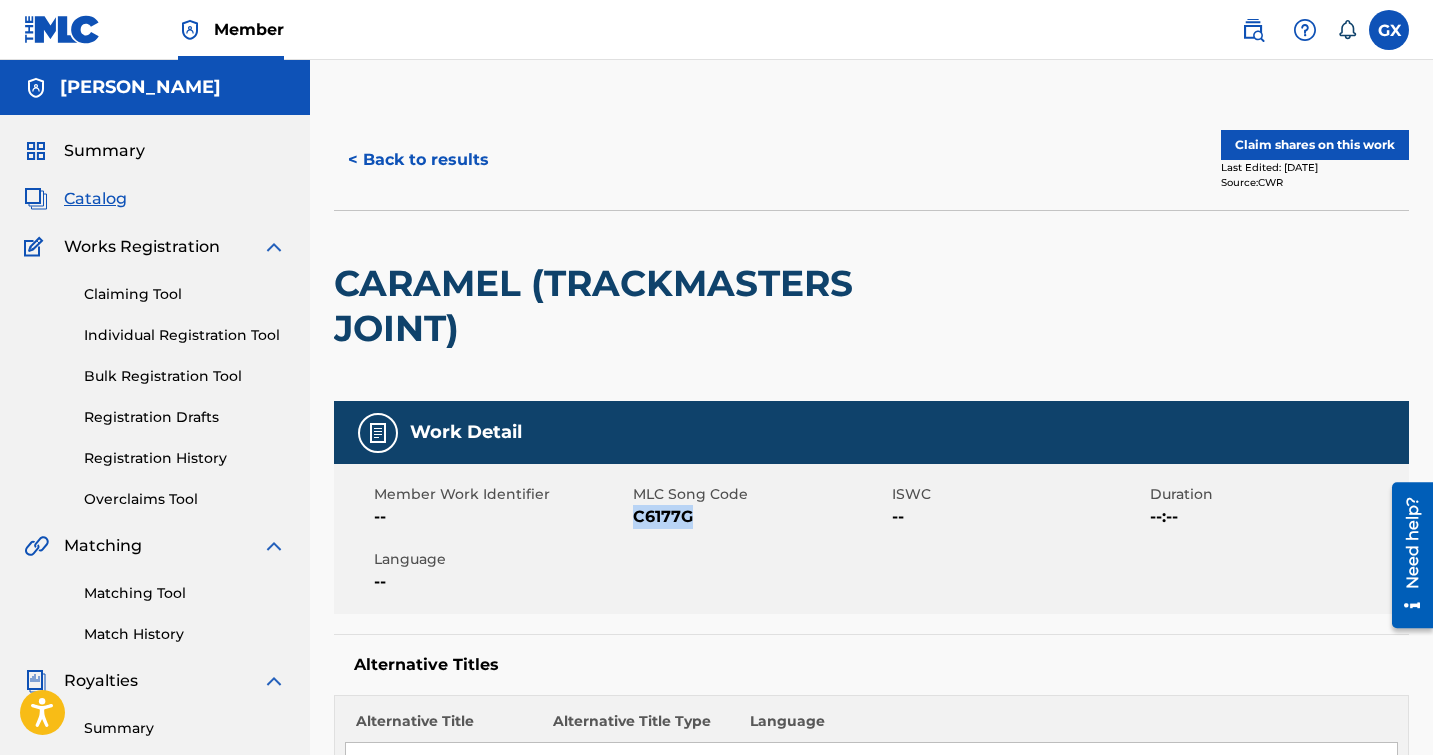 drag, startPoint x: 704, startPoint y: 514, endPoint x: 632, endPoint y: 519, distance: 72.1734 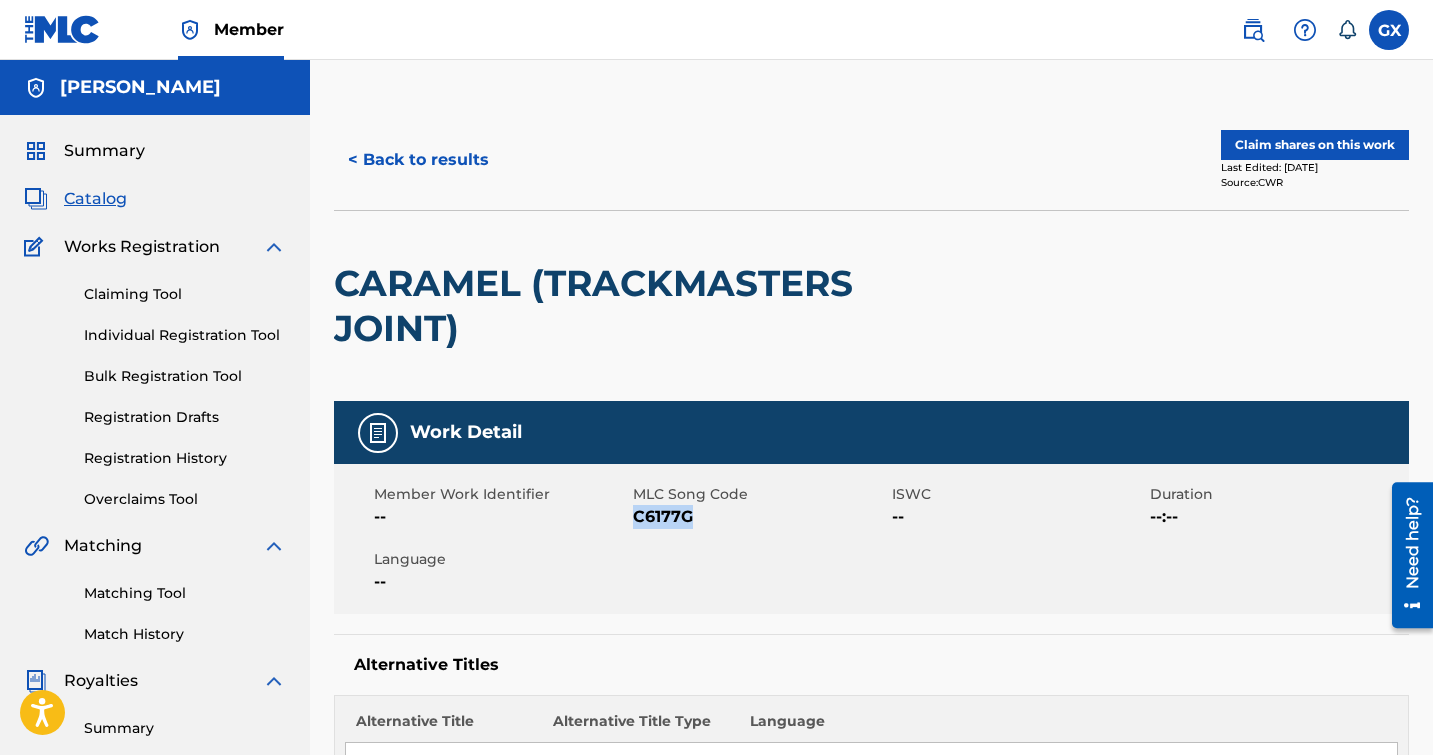 copy on "C6177G" 